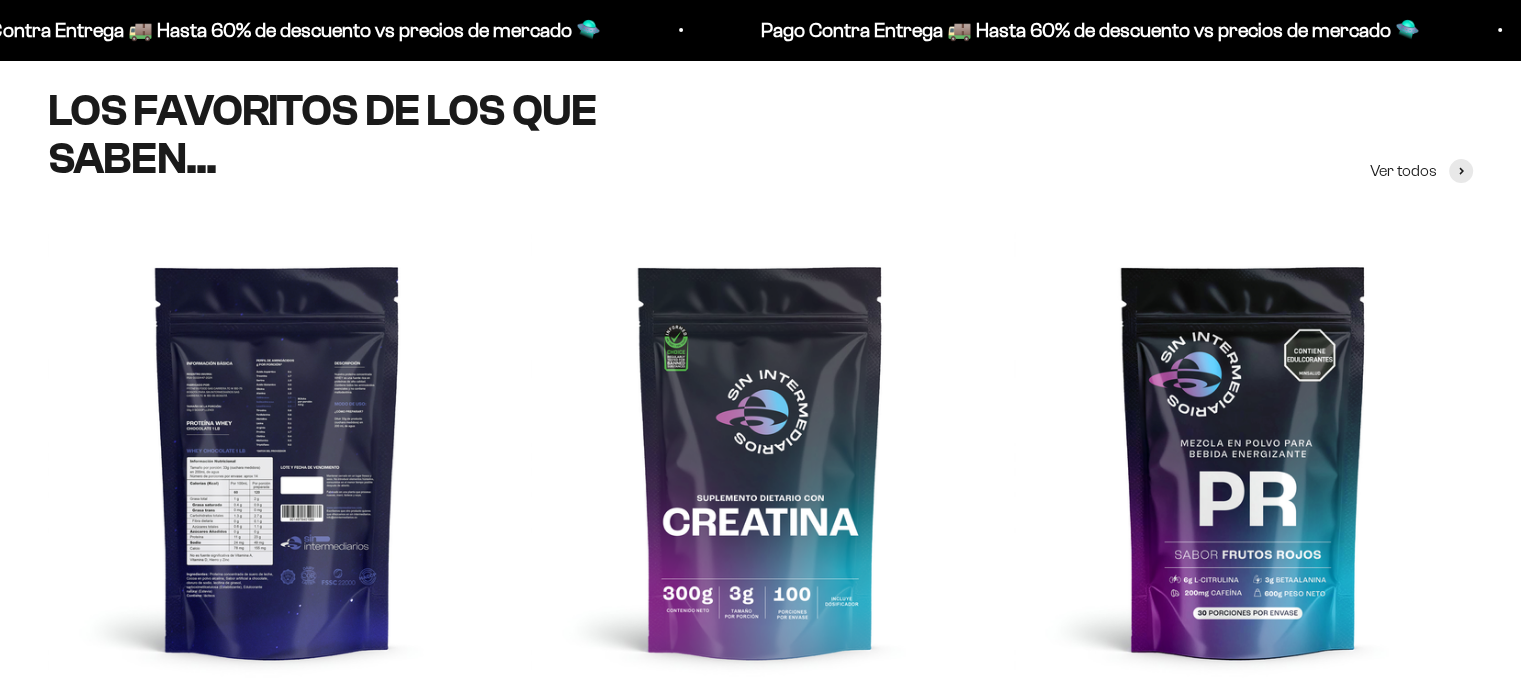 scroll, scrollTop: 900, scrollLeft: 0, axis: vertical 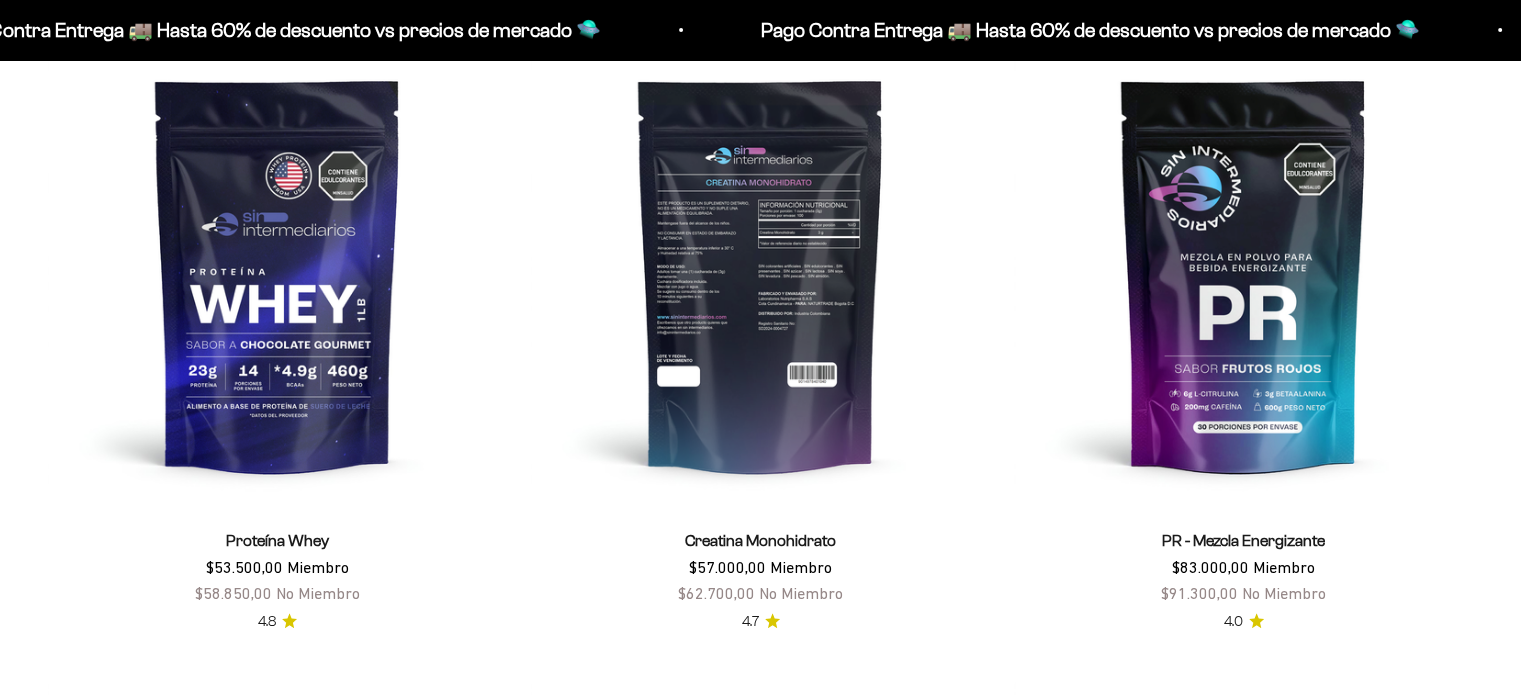 click at bounding box center [760, 274] 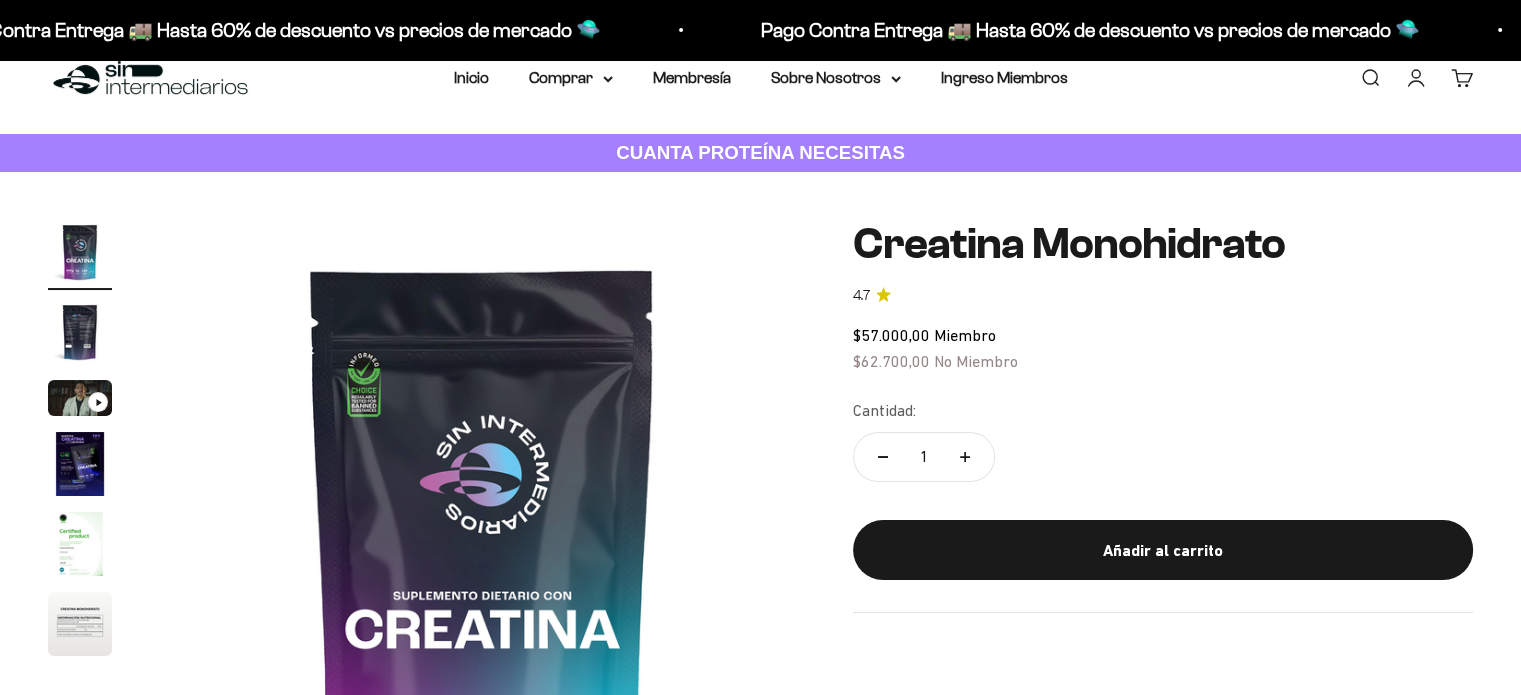 scroll, scrollTop: 200, scrollLeft: 0, axis: vertical 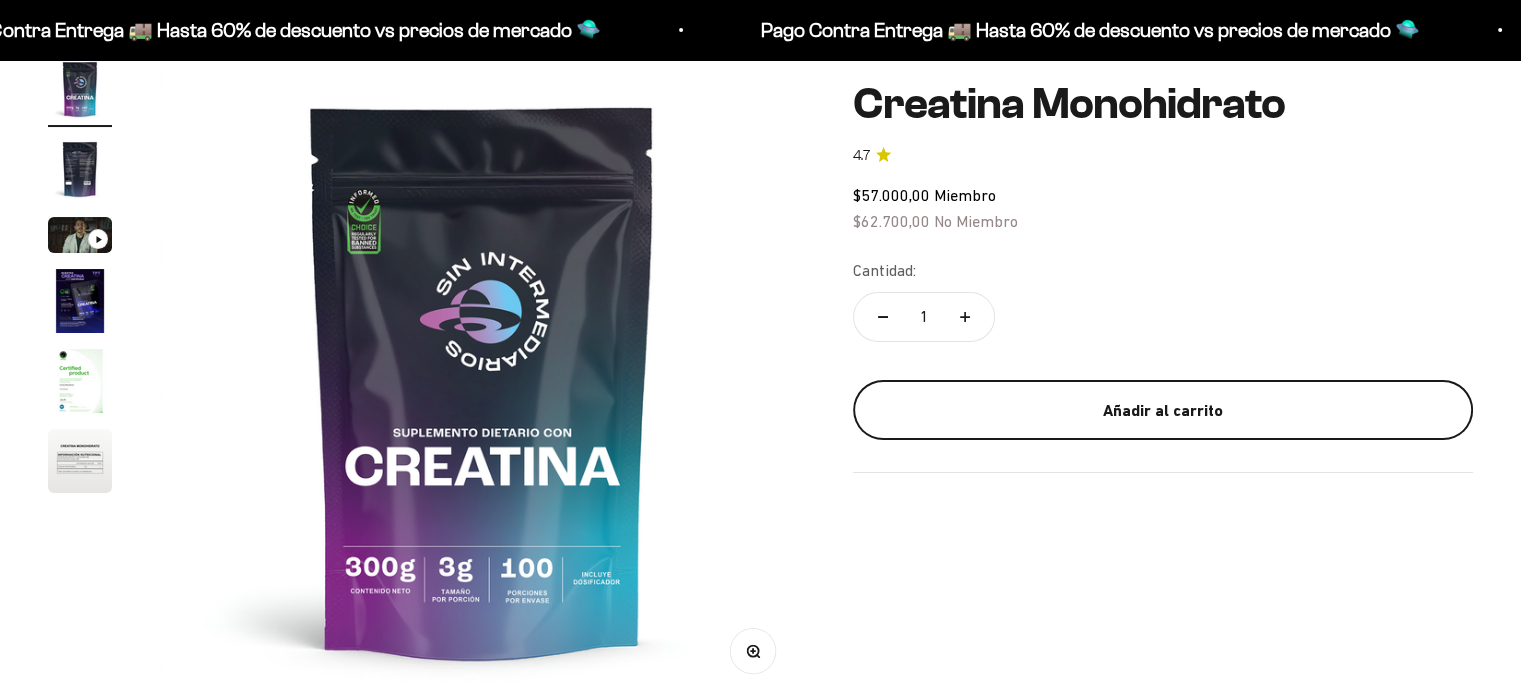 click on "Añadir al carrito" at bounding box center [1163, 410] 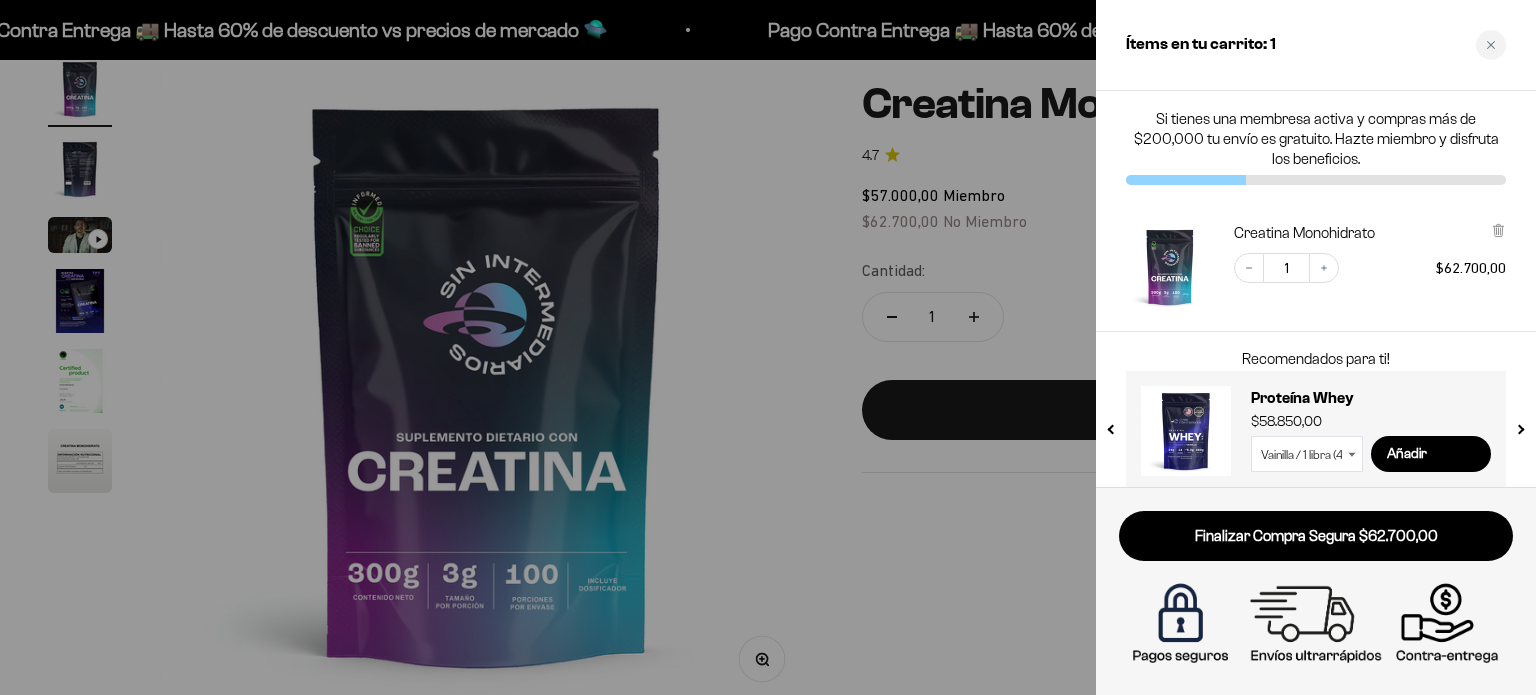 click at bounding box center (768, 347) 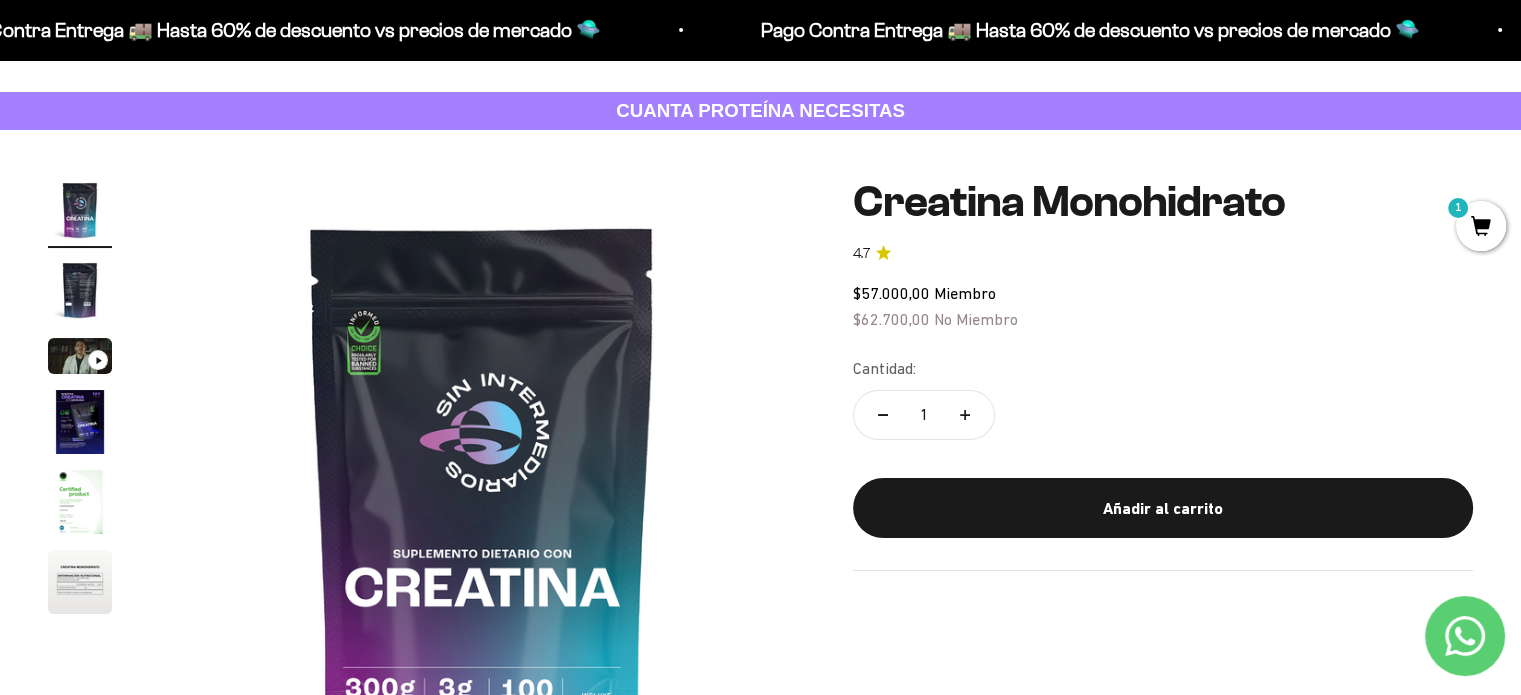 scroll, scrollTop: 0, scrollLeft: 0, axis: both 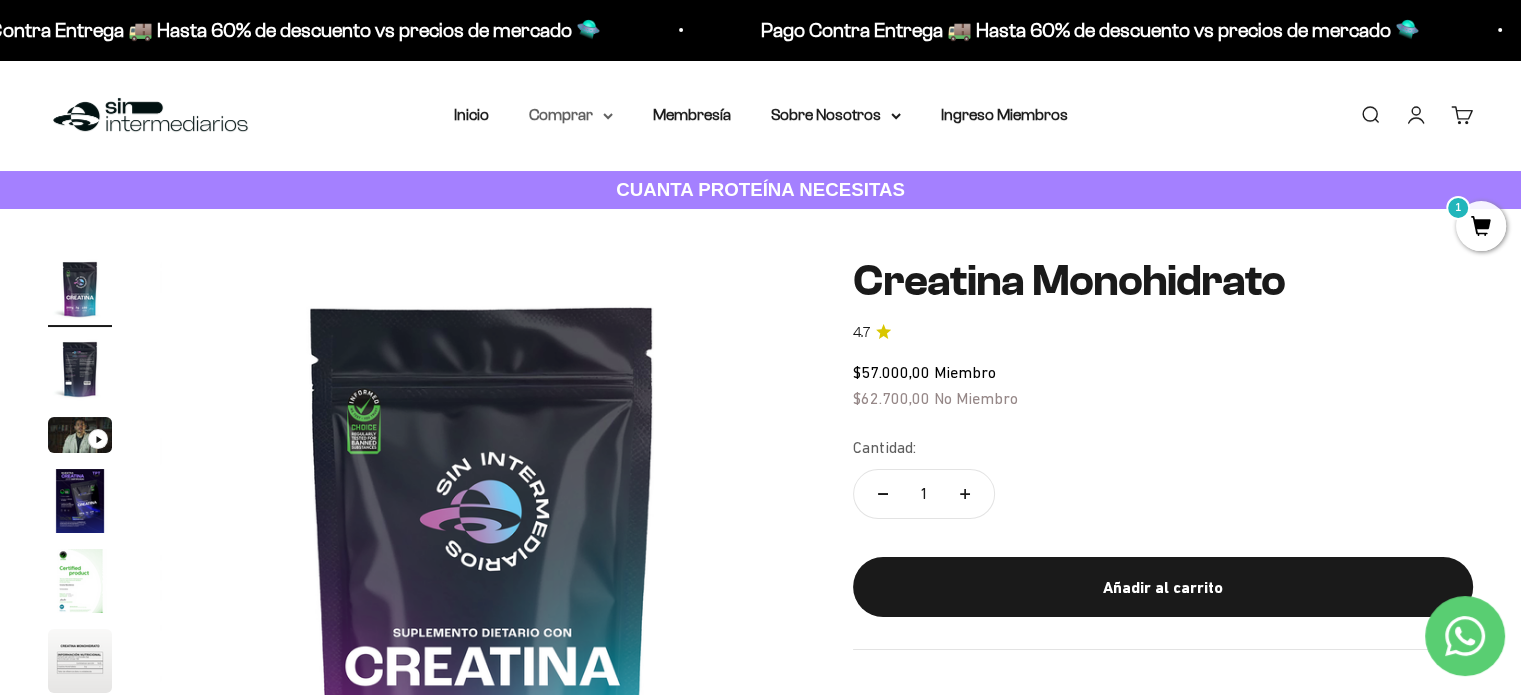 click on "Comprar" at bounding box center (571, 115) 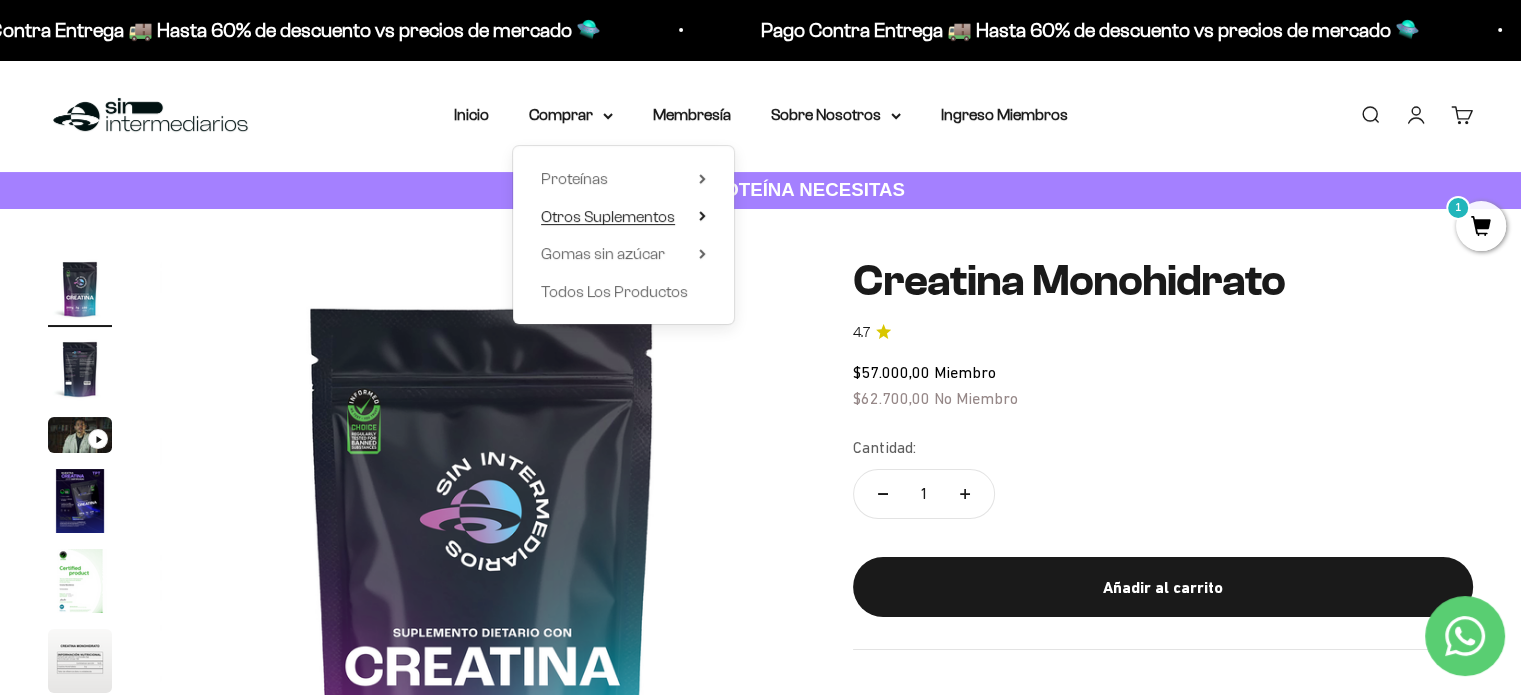 click on "Otros Suplementos" at bounding box center (608, 217) 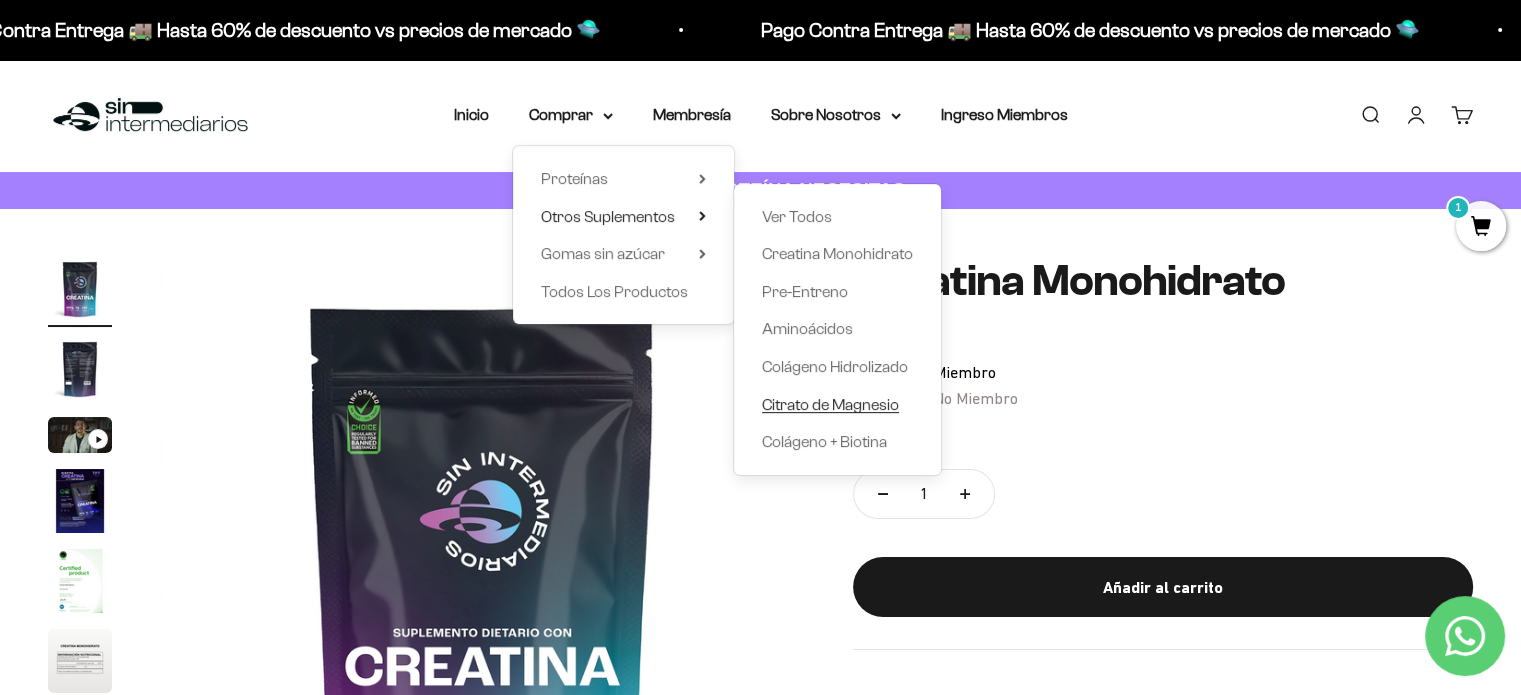 click on "Citrato de Magnesio" at bounding box center (830, 404) 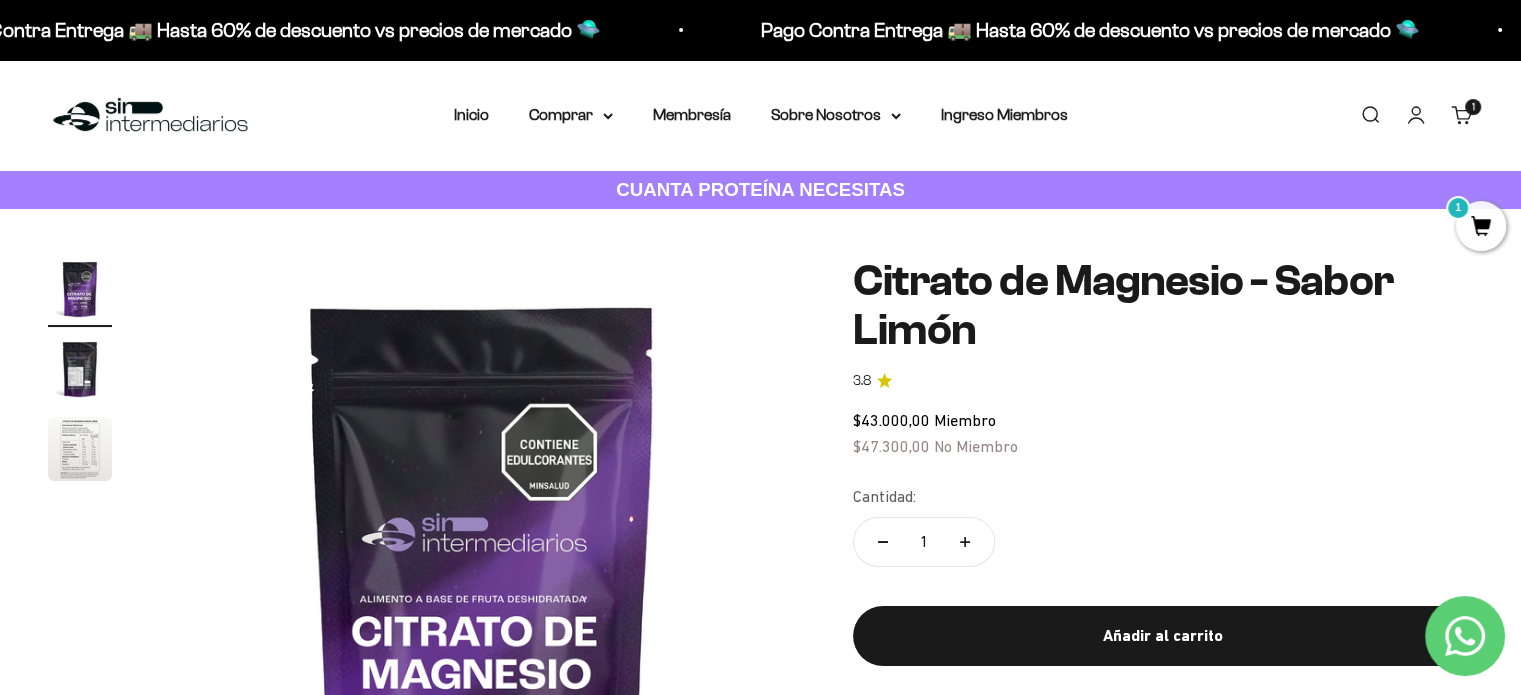 scroll, scrollTop: 200, scrollLeft: 0, axis: vertical 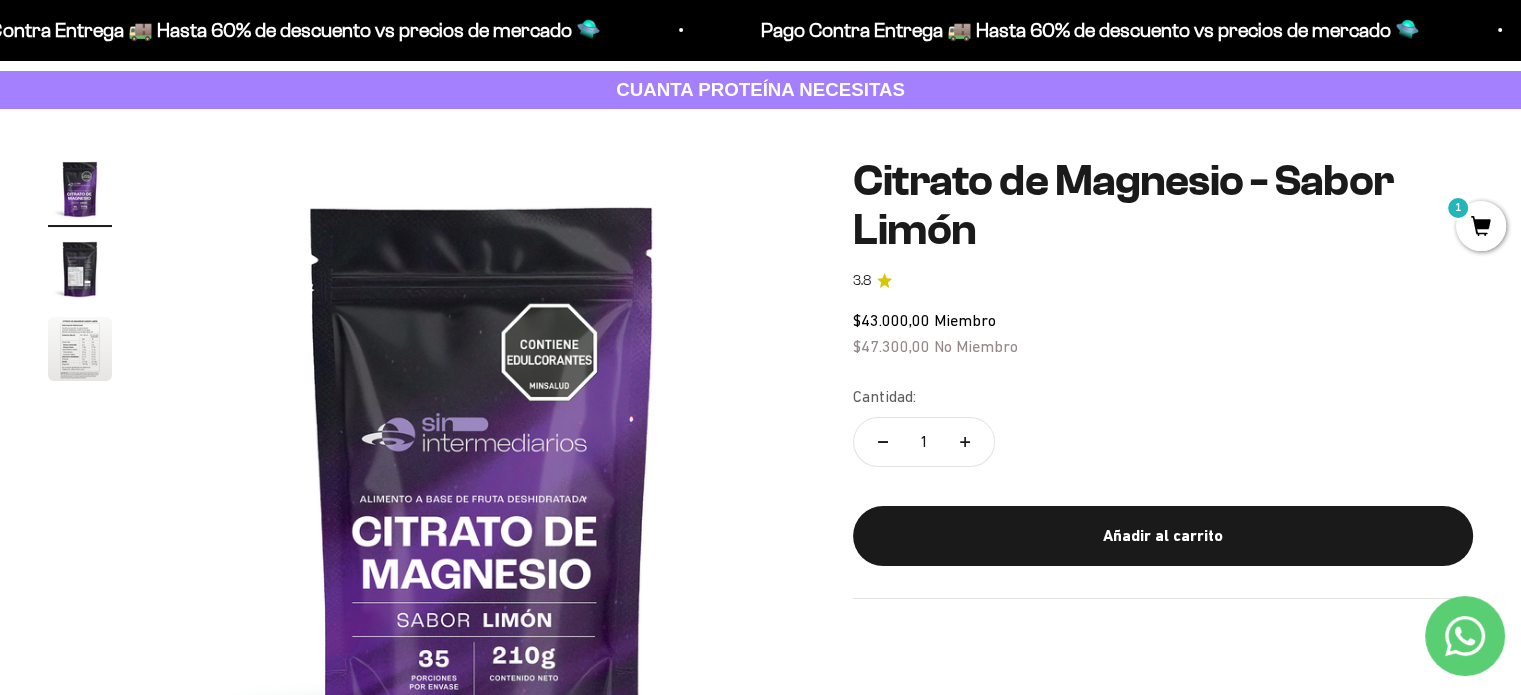 click at bounding box center [80, 269] 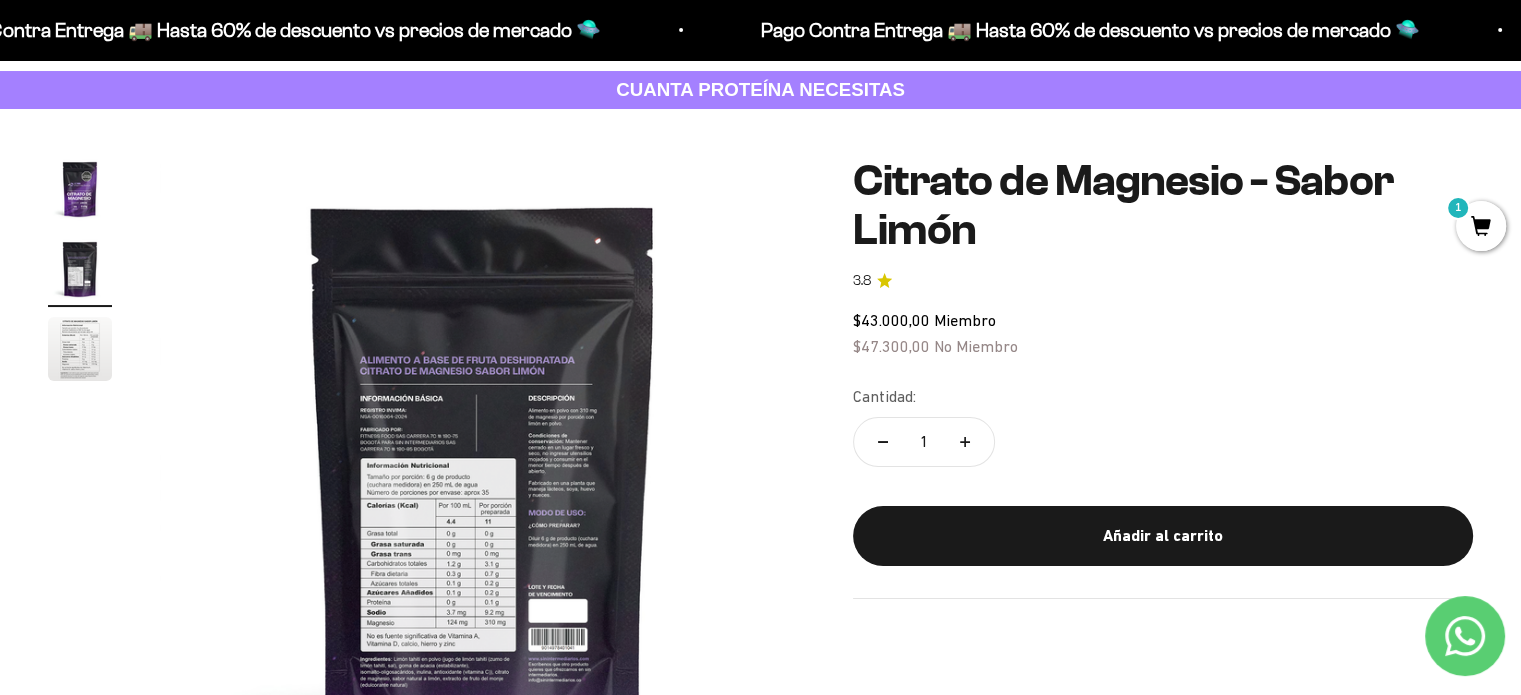 click at bounding box center [80, 349] 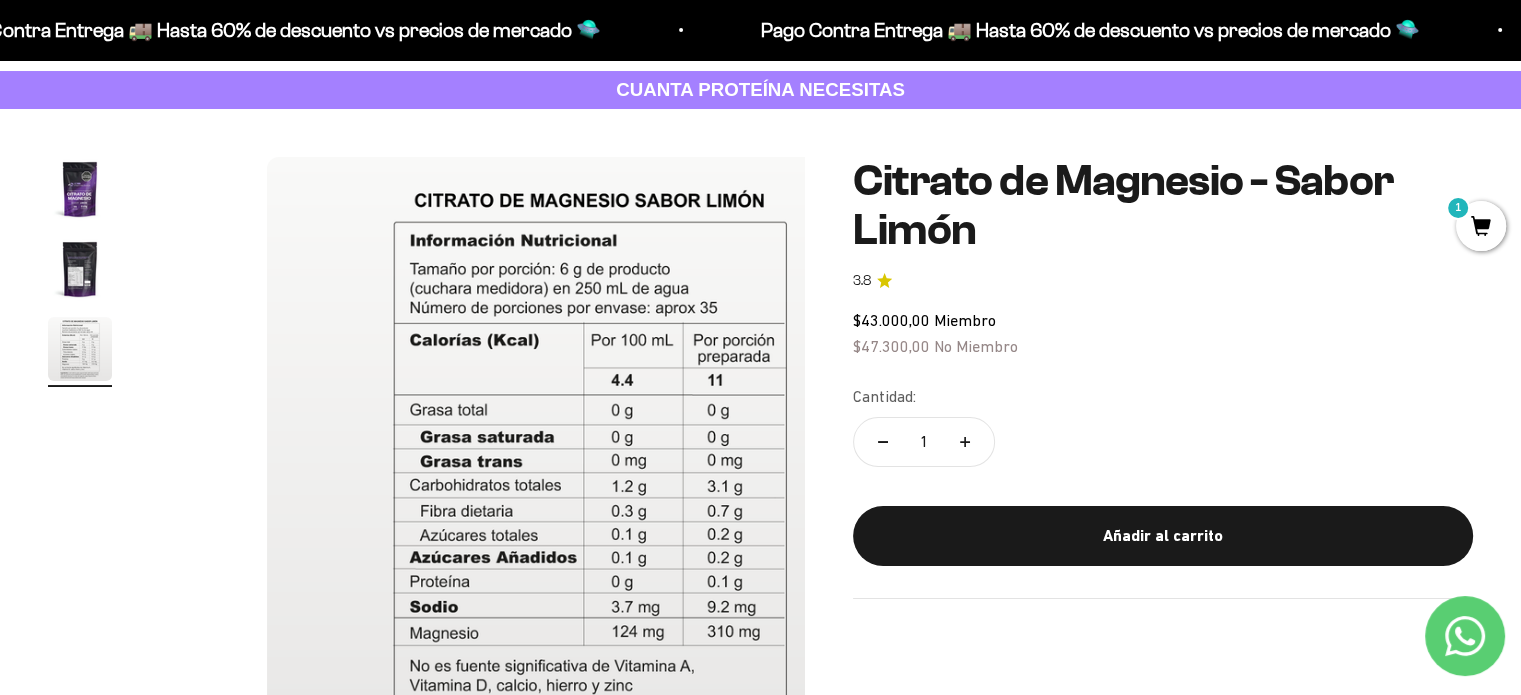 scroll, scrollTop: 0, scrollLeft: 1338, axis: horizontal 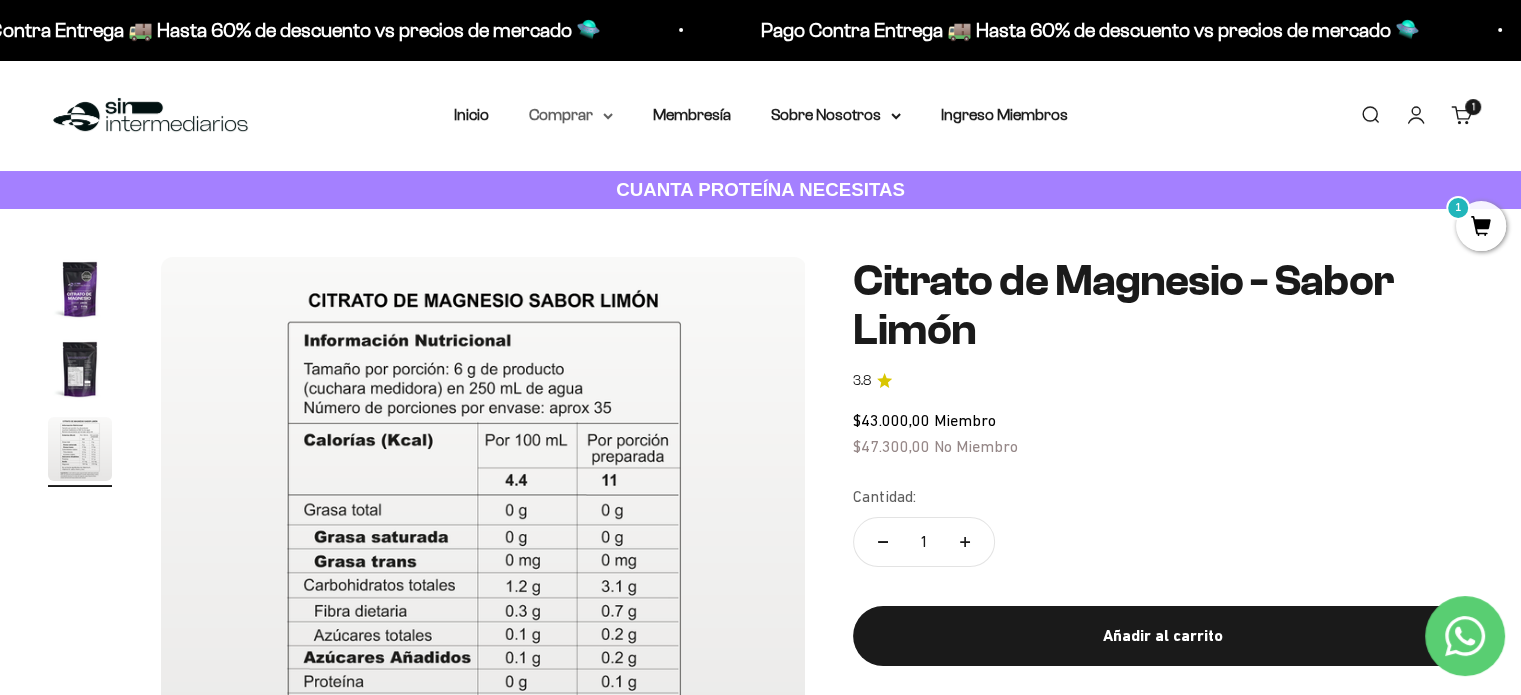 click on "Comprar" at bounding box center (571, 115) 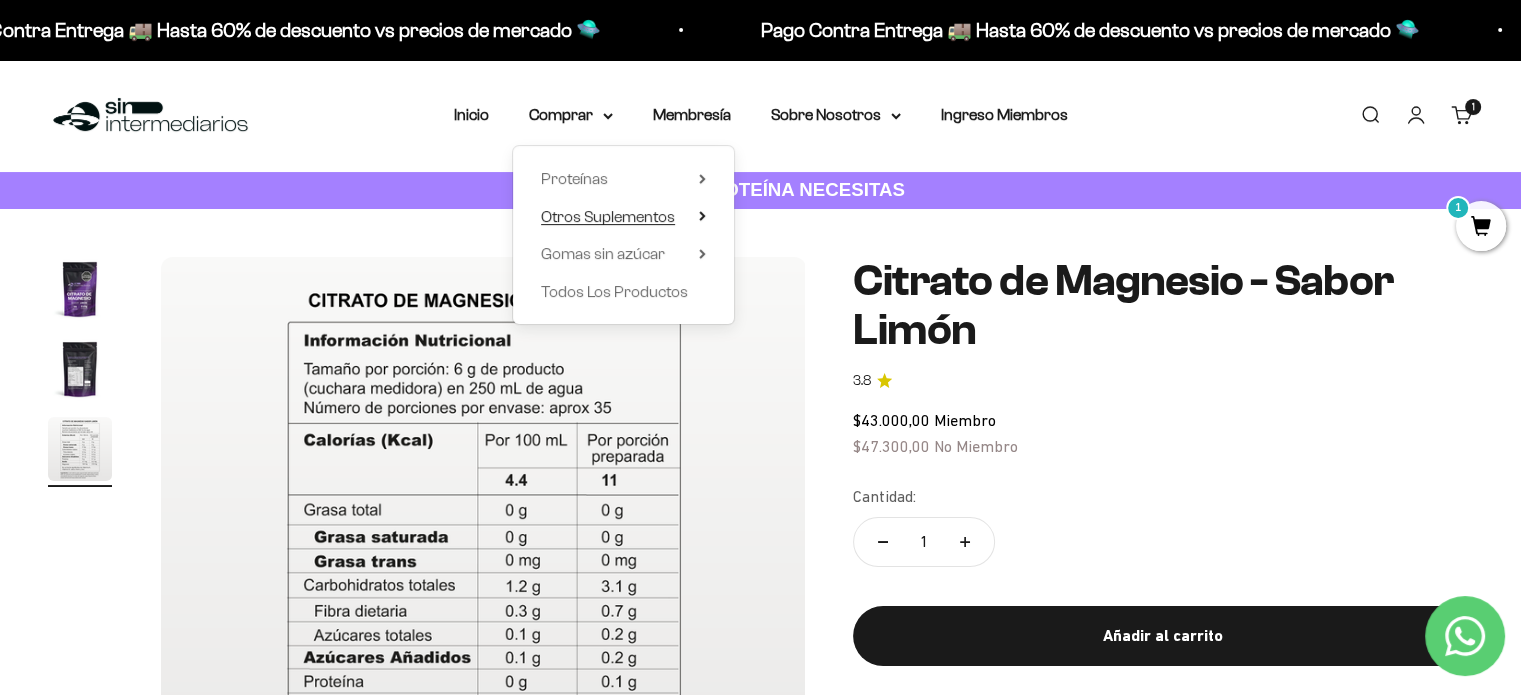 click on "Otros Suplementos" at bounding box center [608, 216] 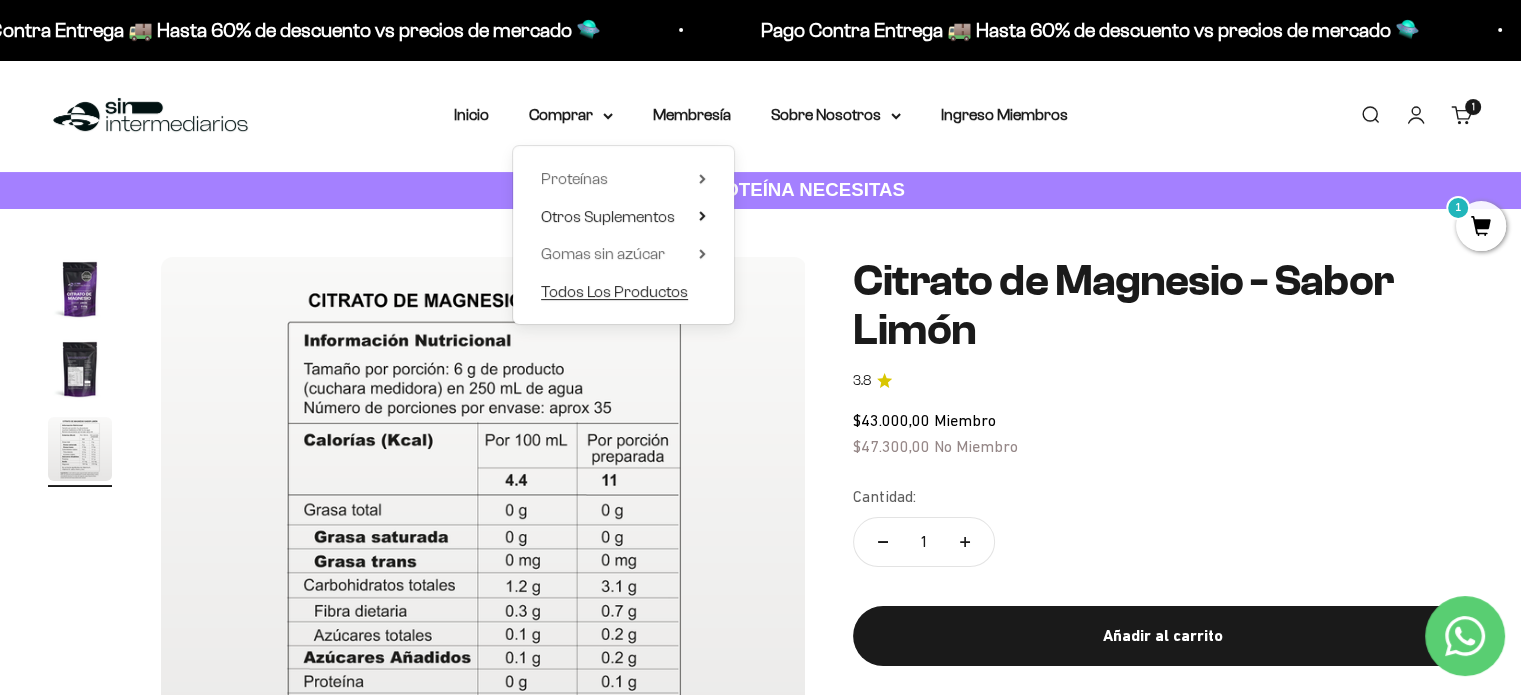 click on "Todos Los Productos" at bounding box center (614, 291) 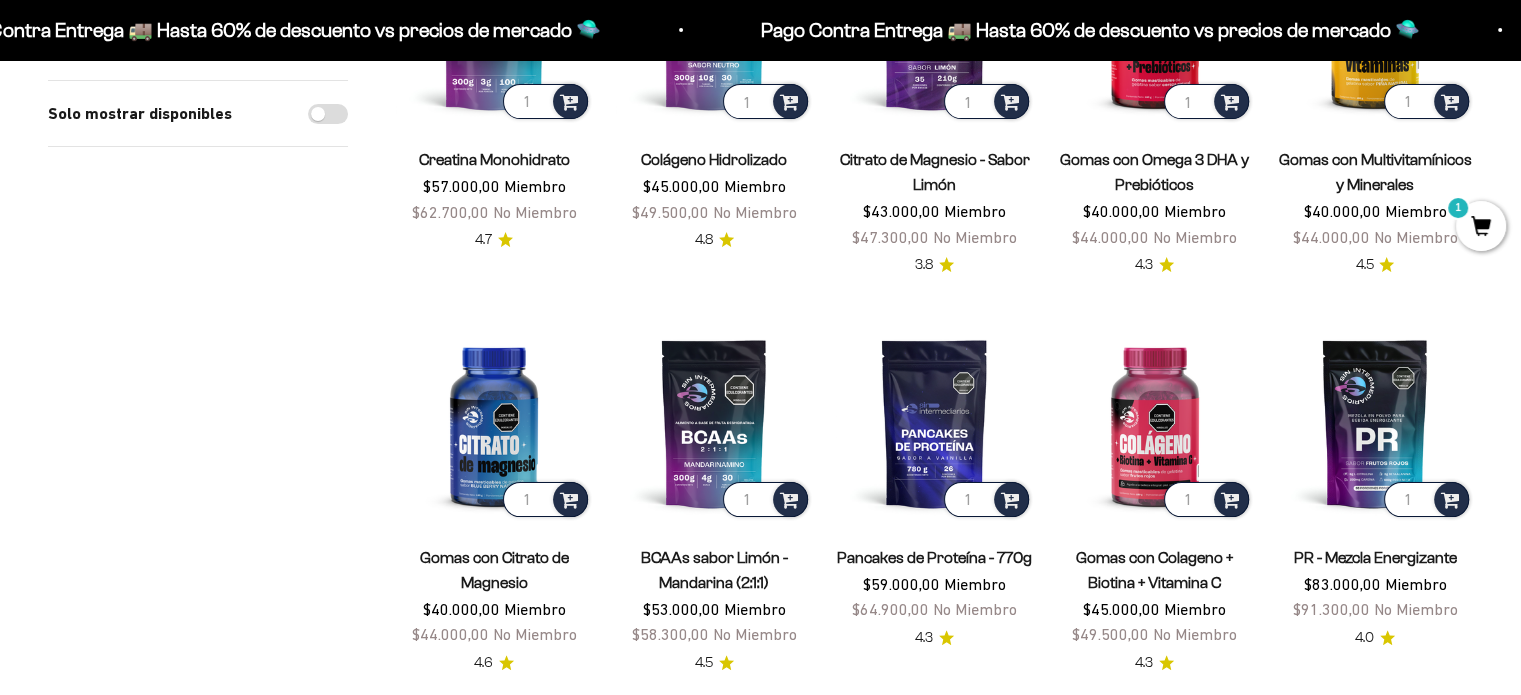 scroll, scrollTop: 400, scrollLeft: 0, axis: vertical 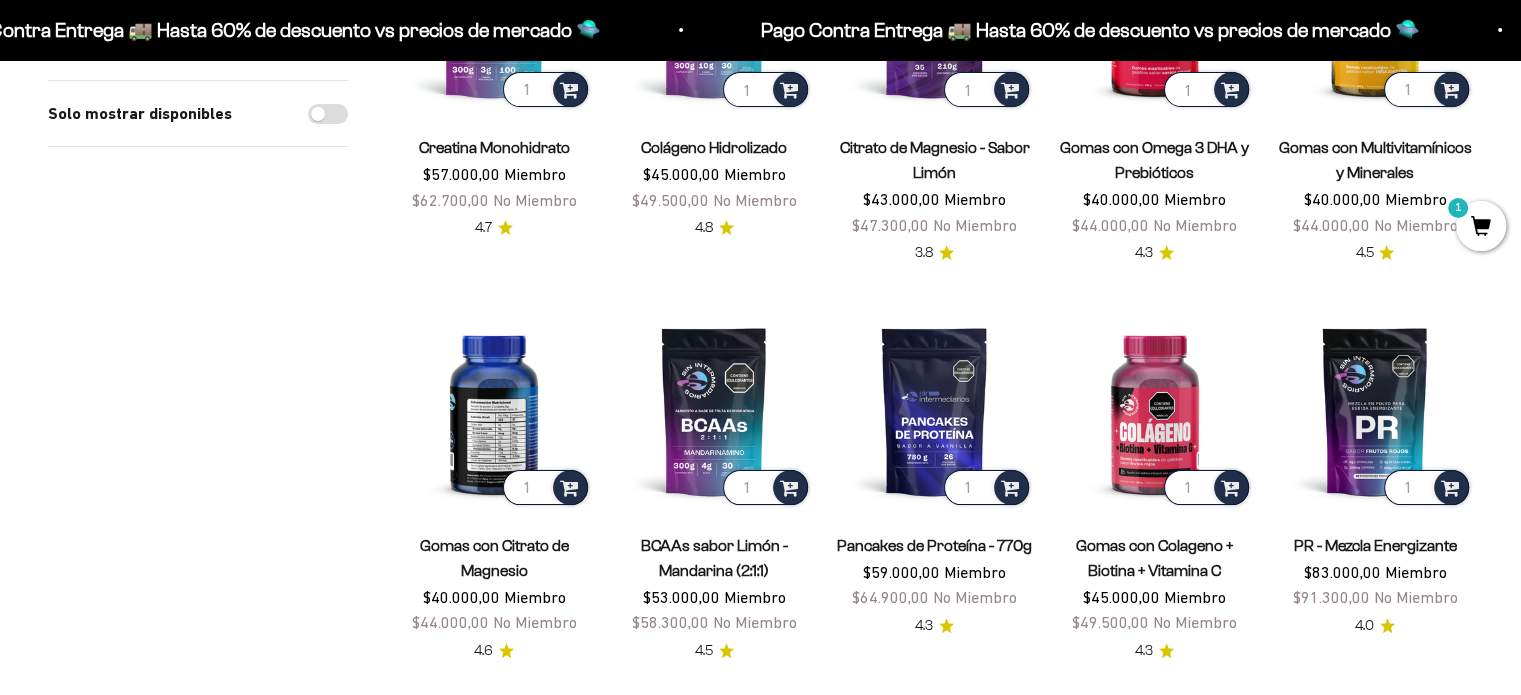 click at bounding box center (494, 411) 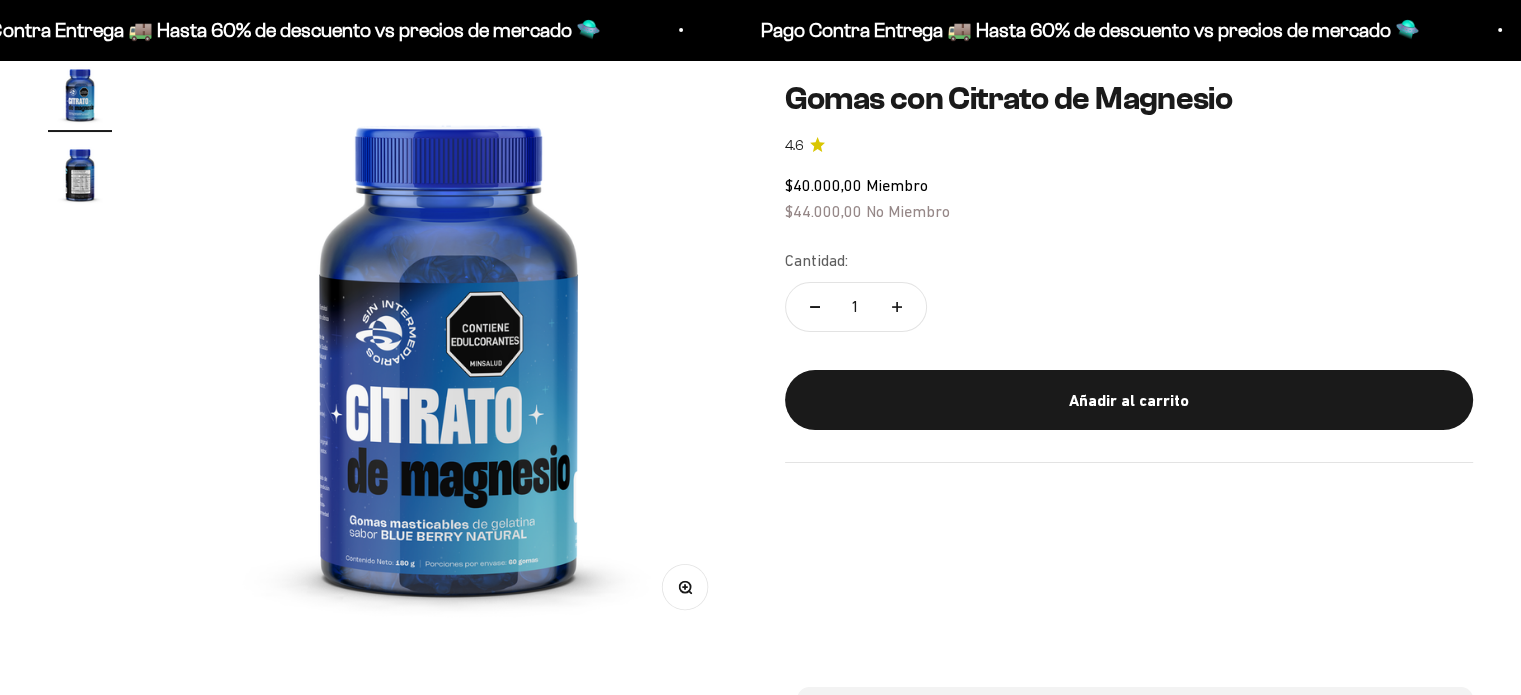 scroll, scrollTop: 200, scrollLeft: 0, axis: vertical 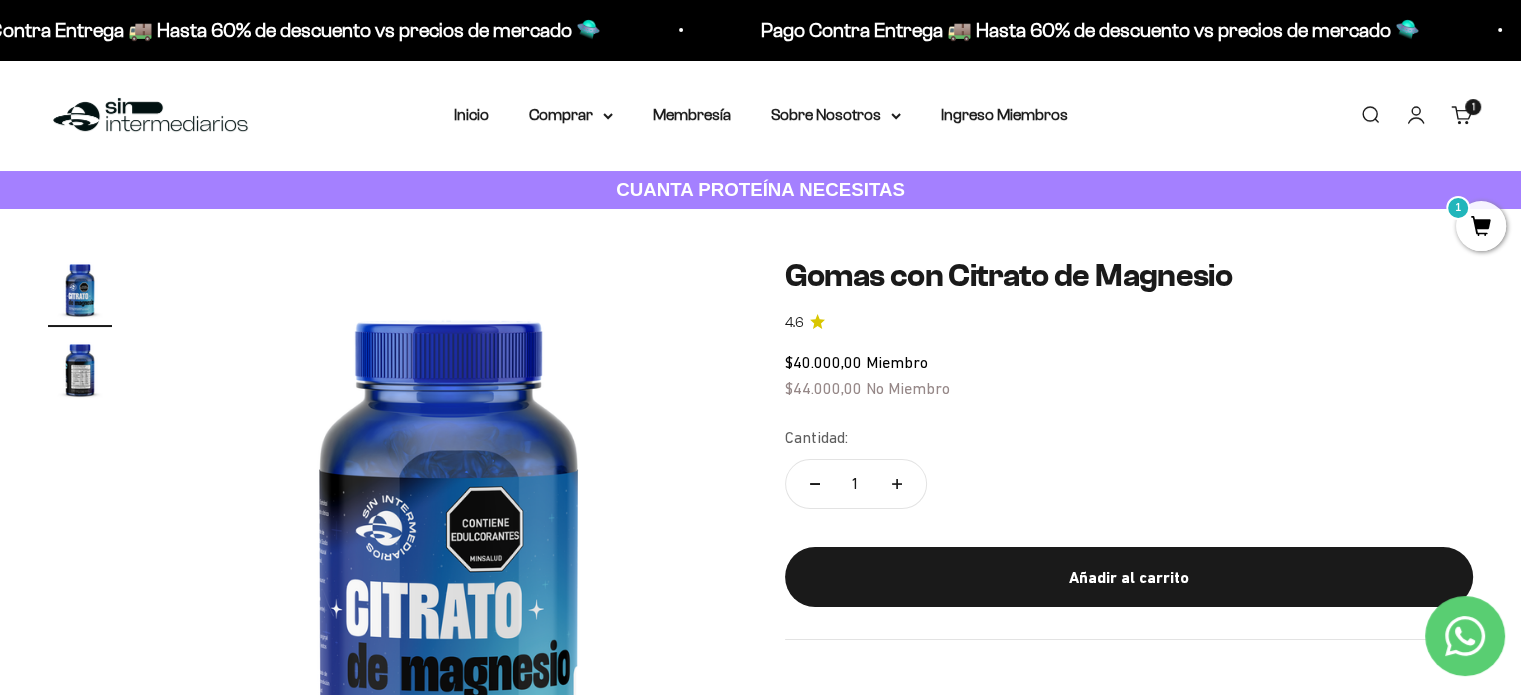 click at bounding box center [80, 369] 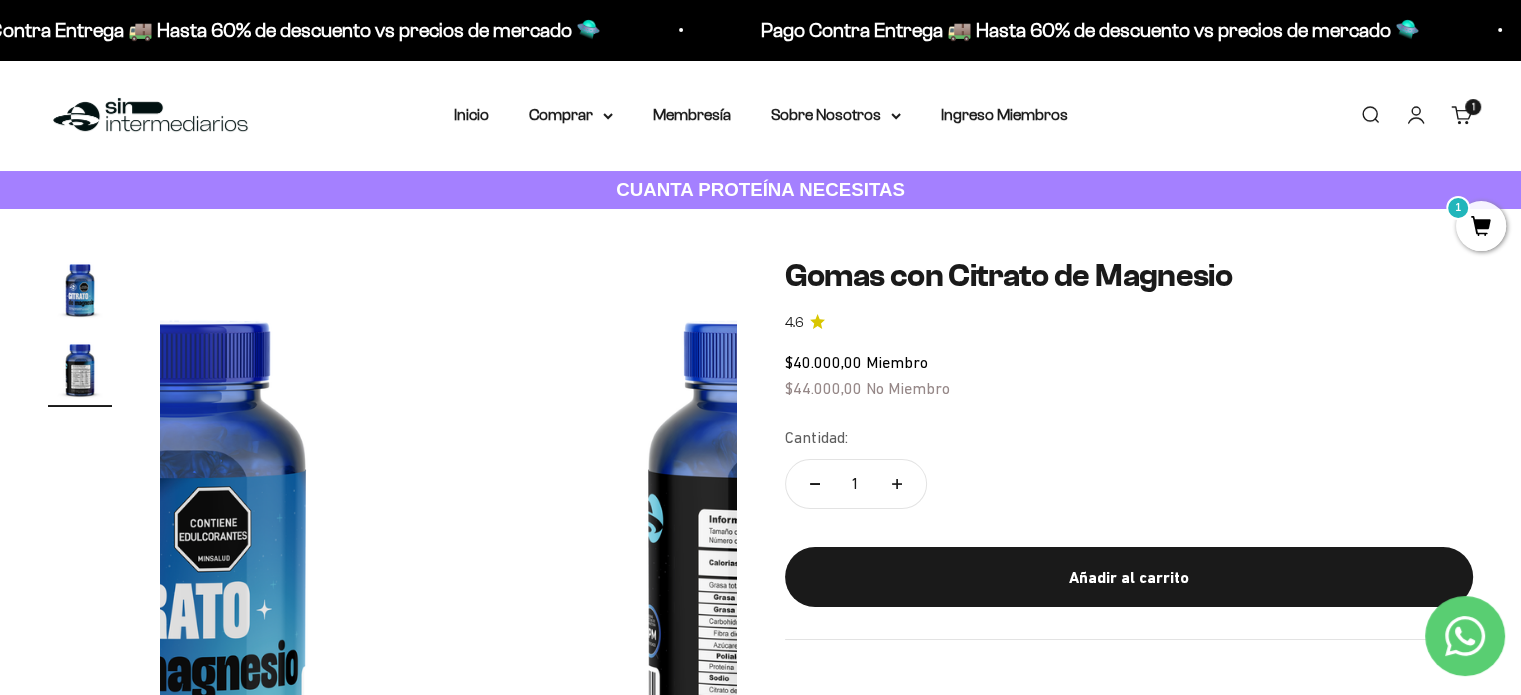 scroll, scrollTop: 0, scrollLeft: 600, axis: horizontal 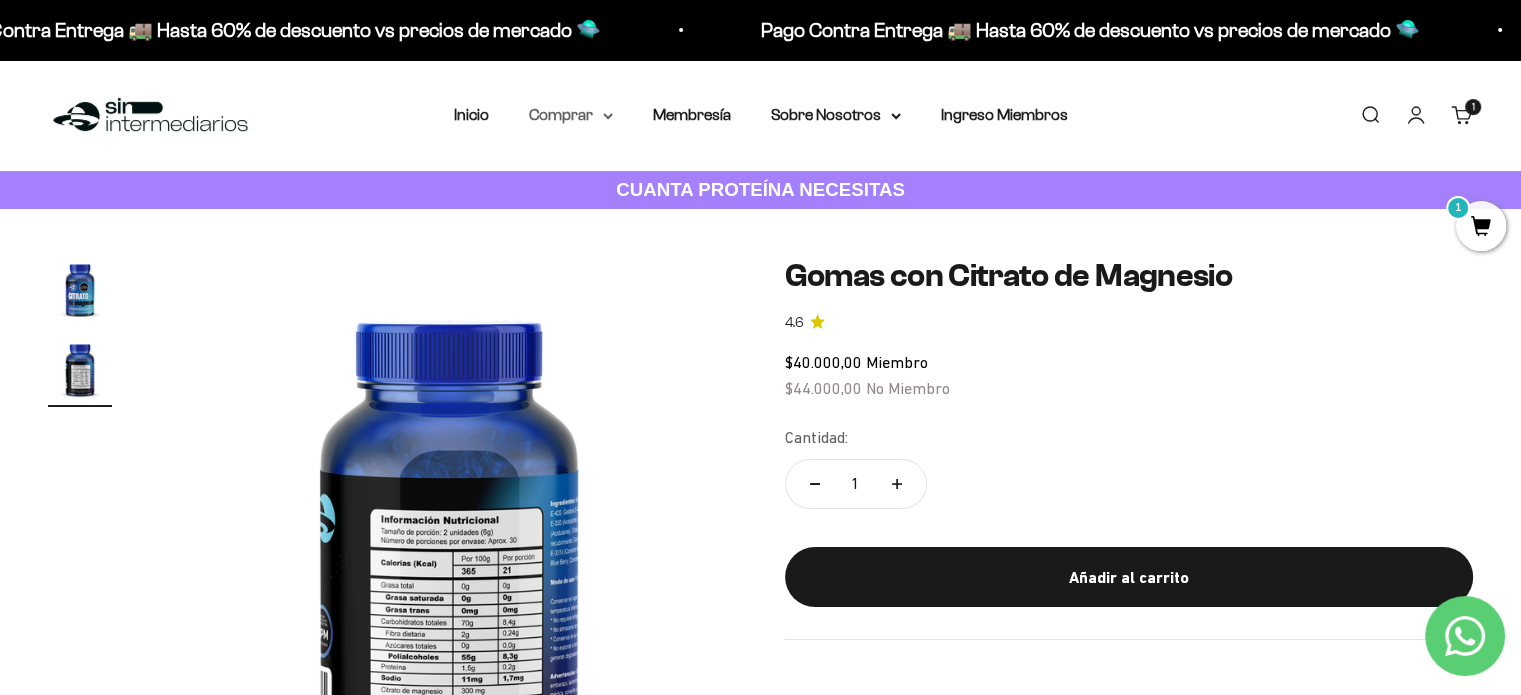 click on "Comprar" at bounding box center [571, 115] 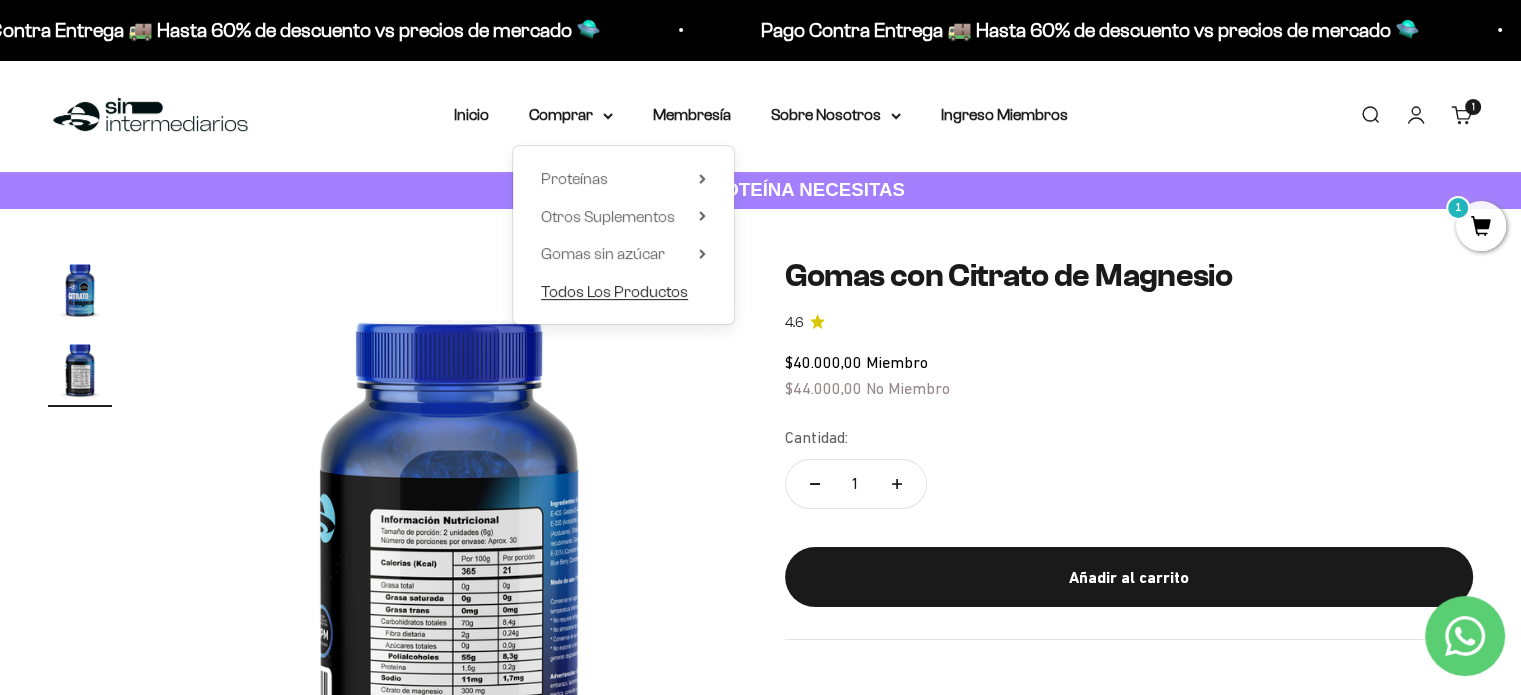 click on "Todos Los Productos" at bounding box center (614, 291) 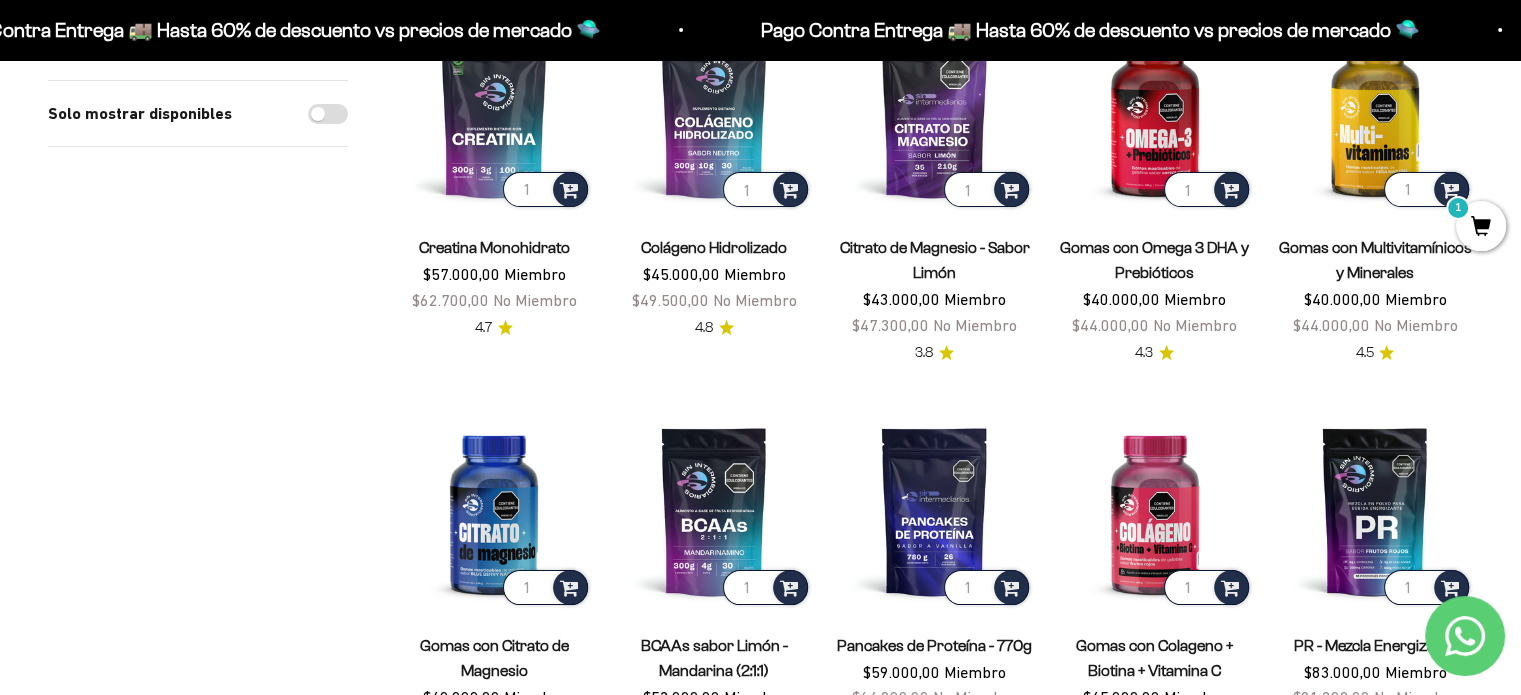 scroll, scrollTop: 200, scrollLeft: 0, axis: vertical 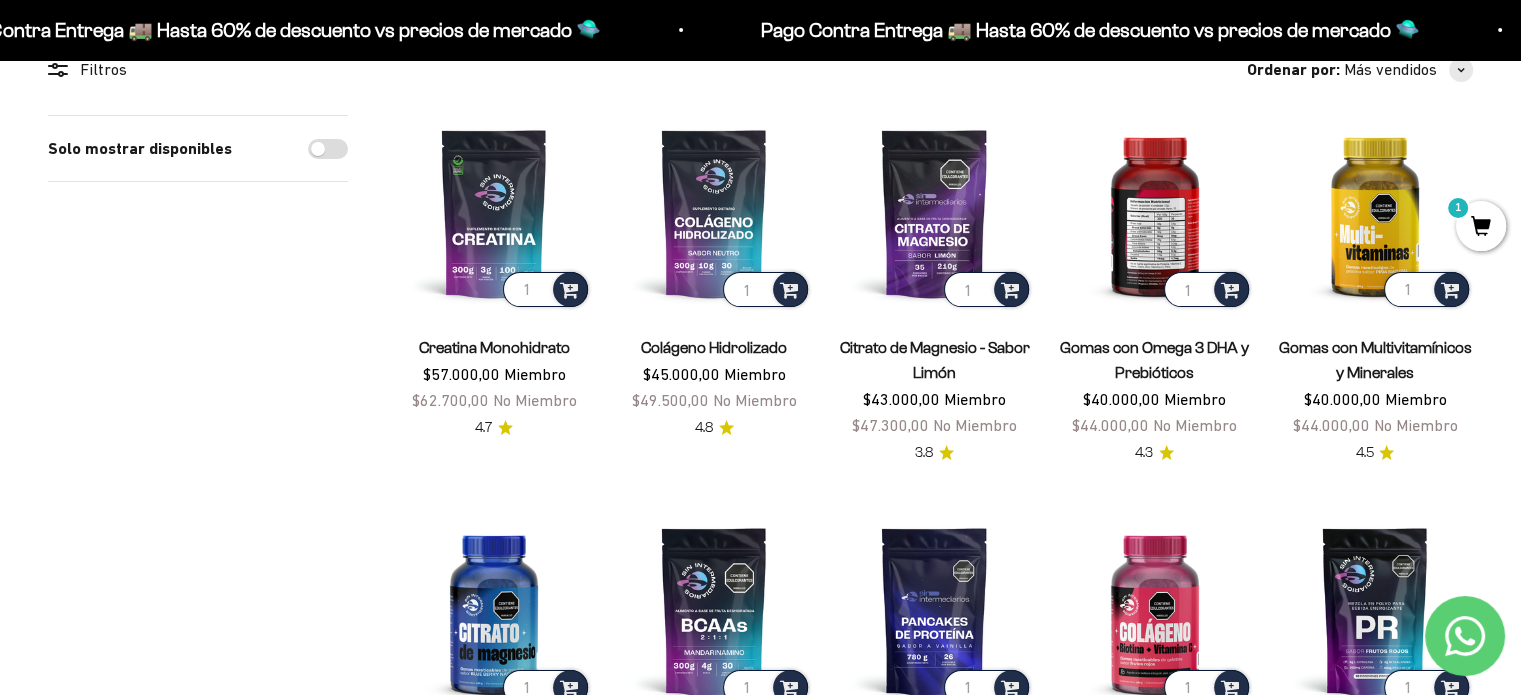 click at bounding box center [1155, 213] 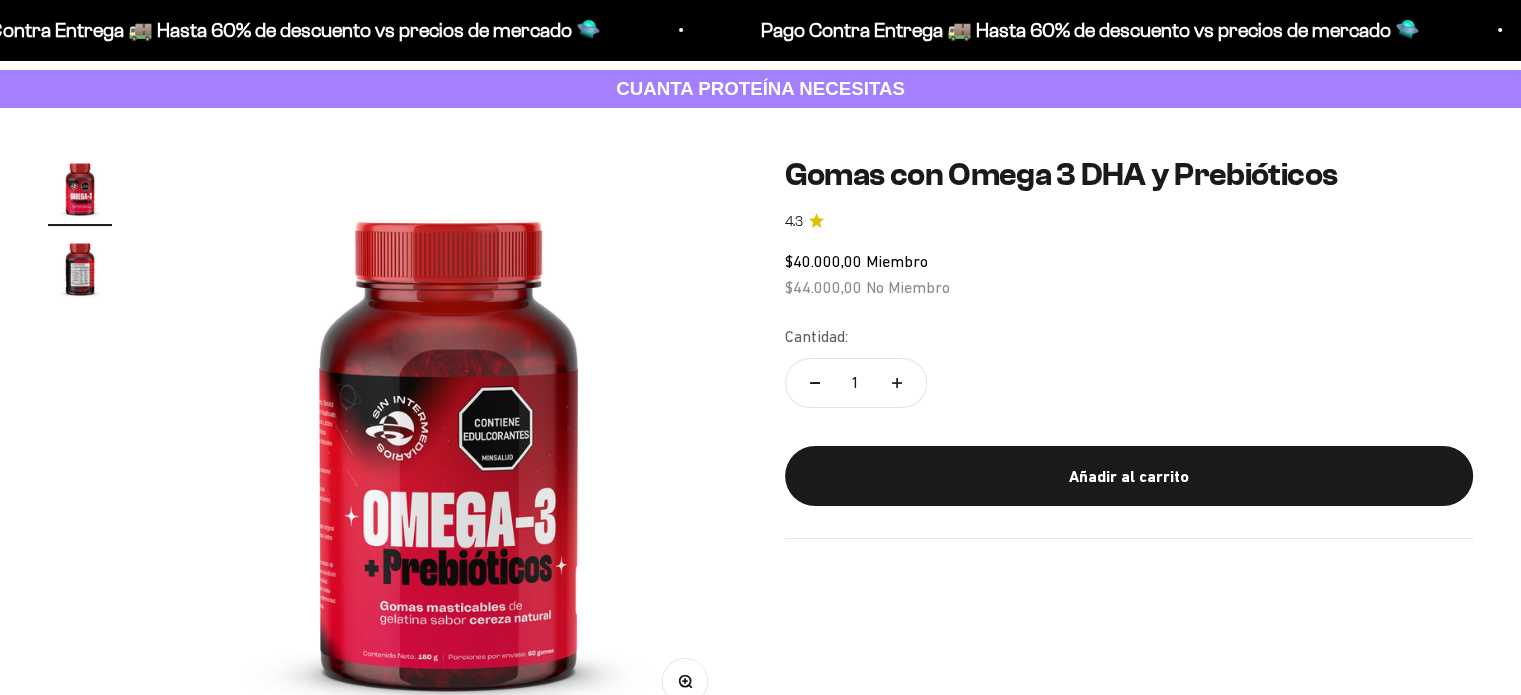 scroll, scrollTop: 200, scrollLeft: 0, axis: vertical 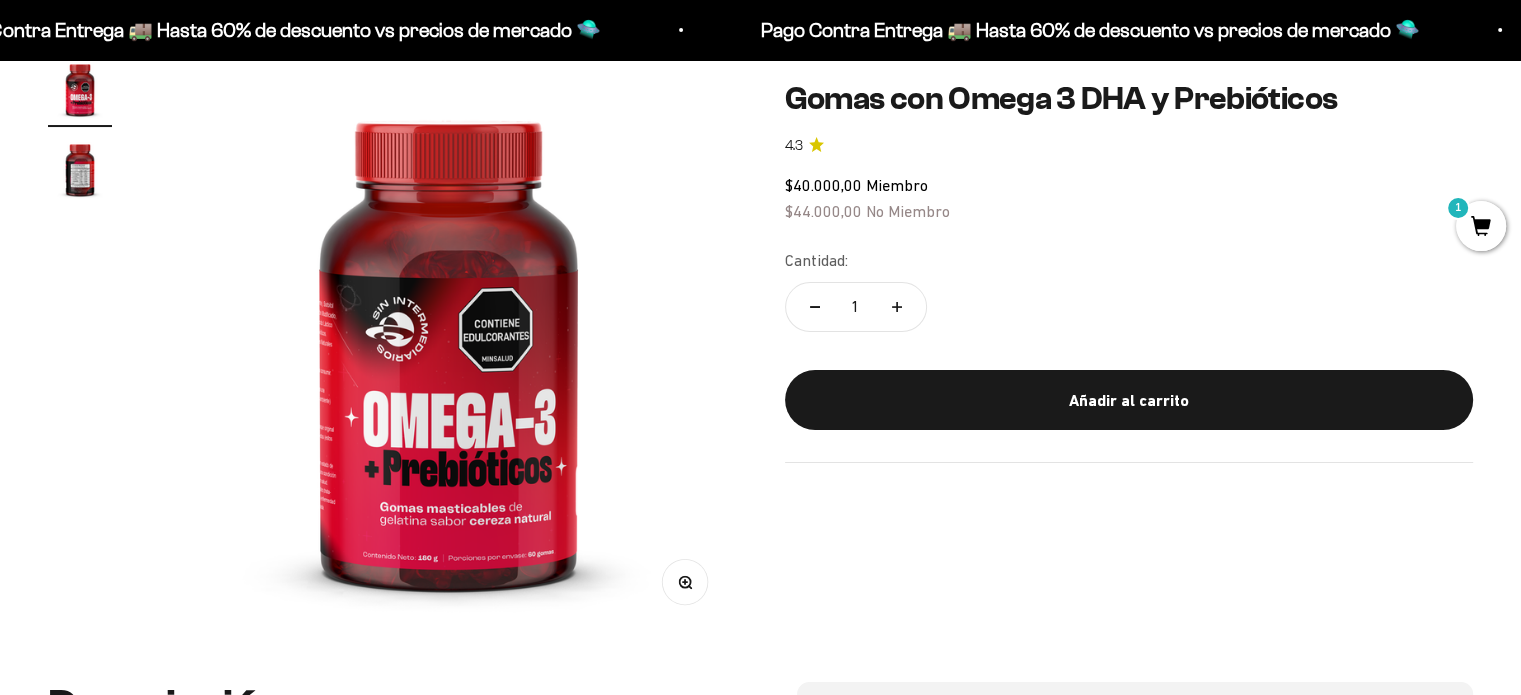 click at bounding box center (80, 169) 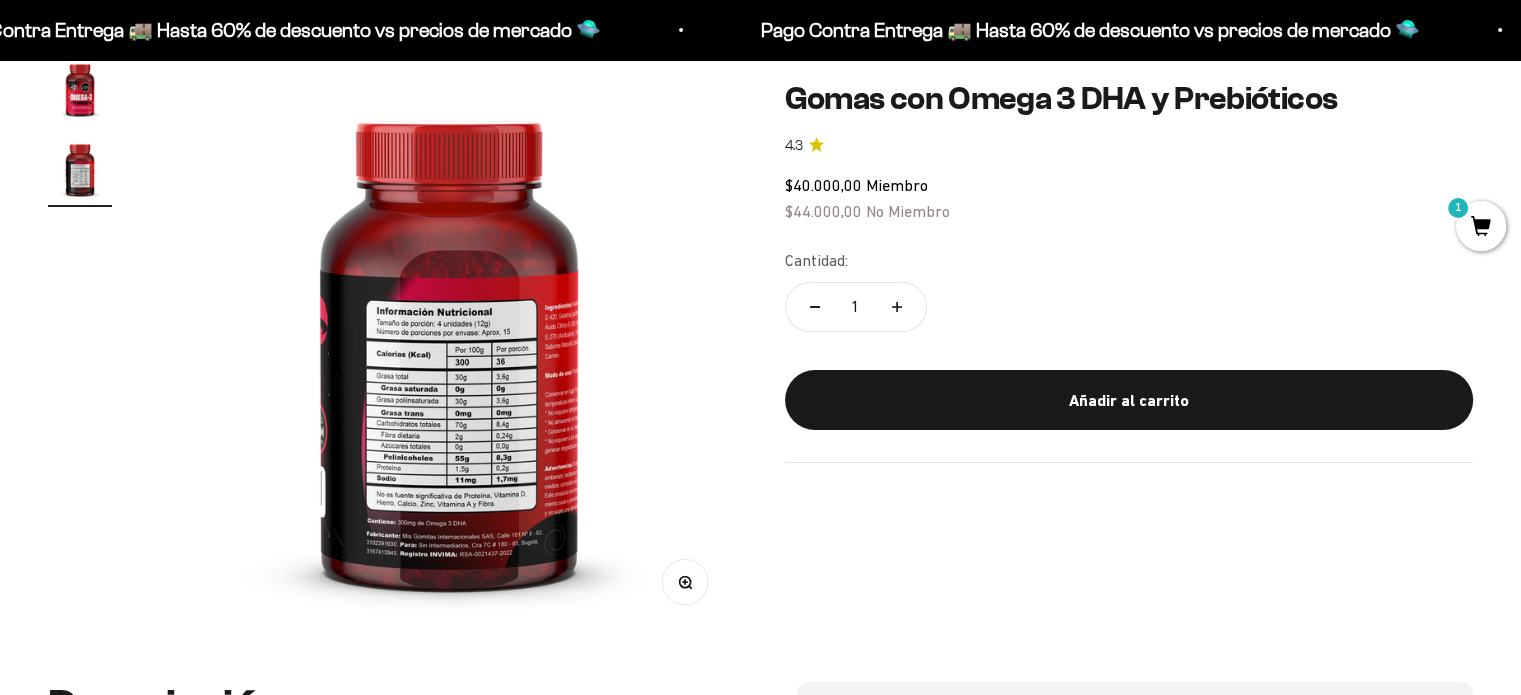scroll, scrollTop: 0, scrollLeft: 600, axis: horizontal 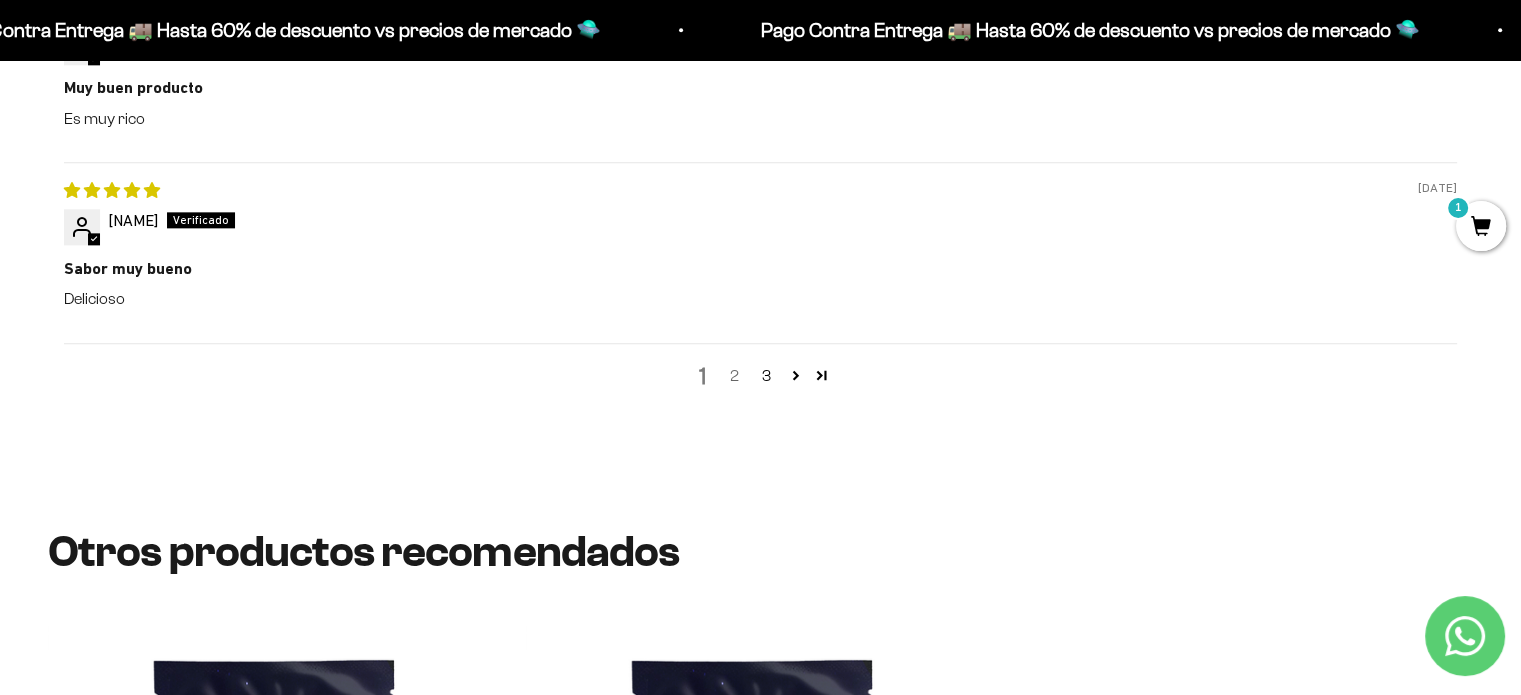 click on "2" at bounding box center [735, 376] 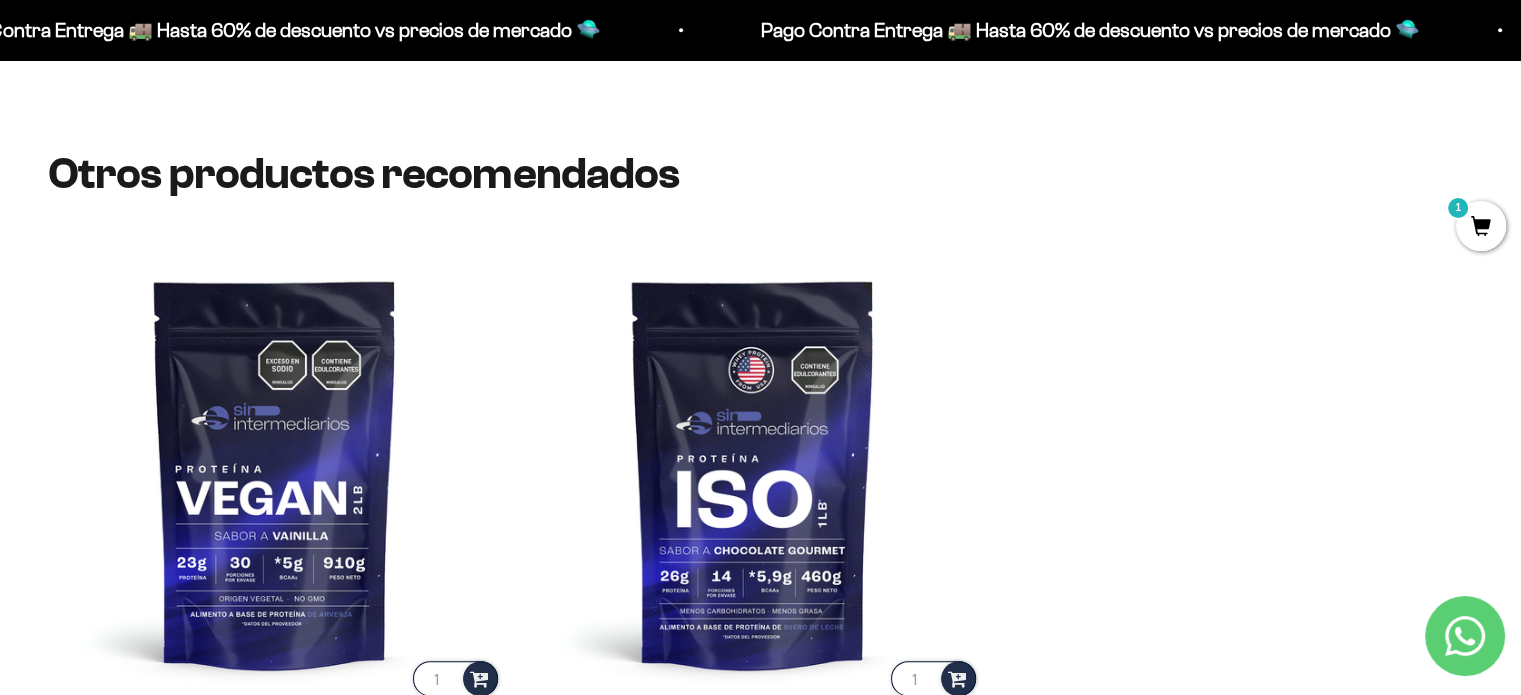 scroll, scrollTop: 1910, scrollLeft: 0, axis: vertical 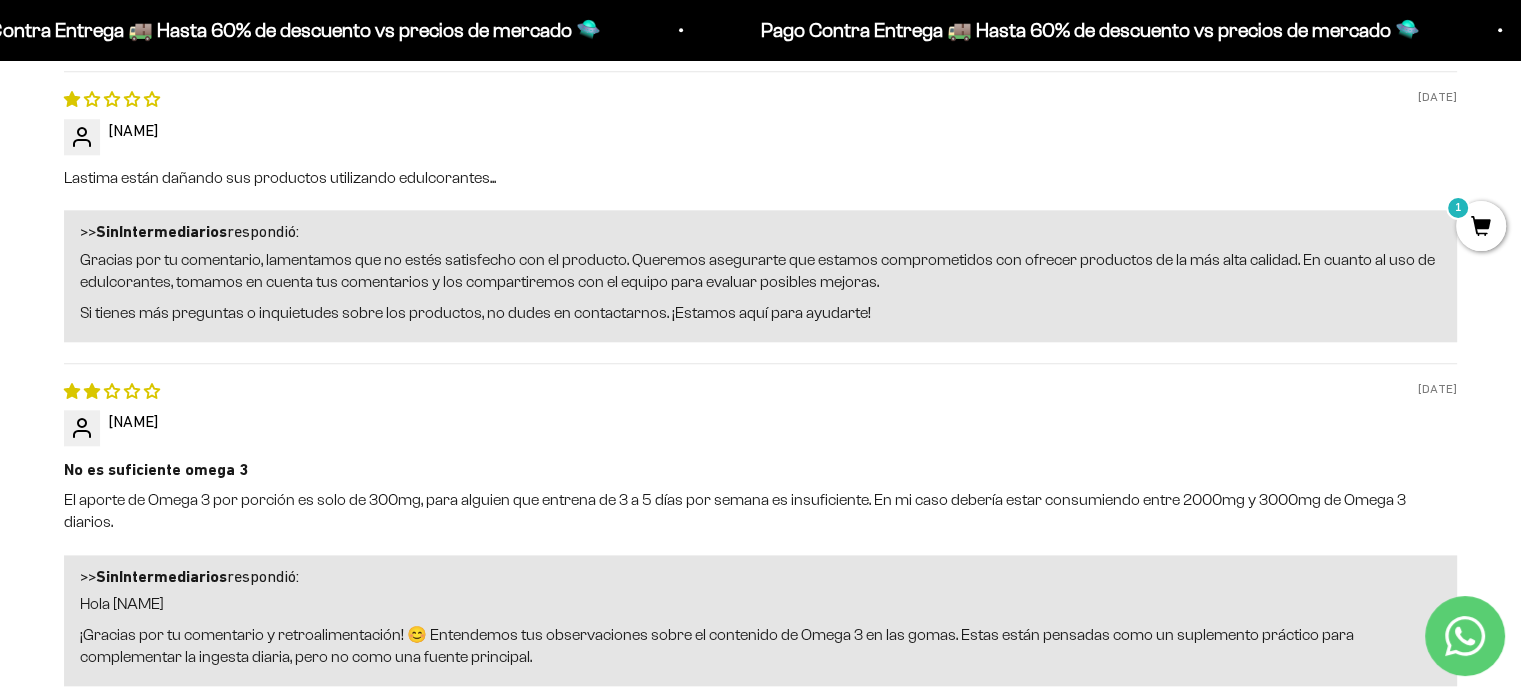 click on "1" at bounding box center (1481, 226) 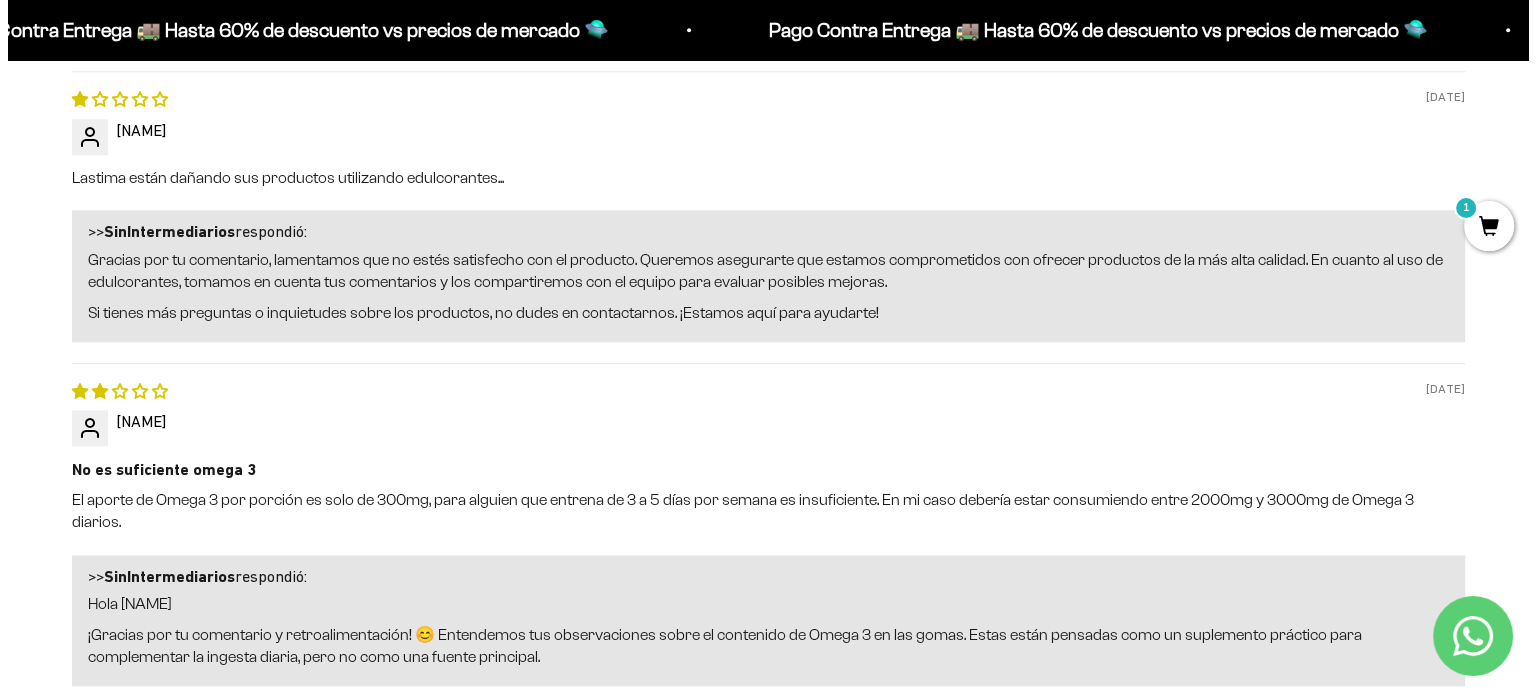 scroll, scrollTop: 2118, scrollLeft: 0, axis: vertical 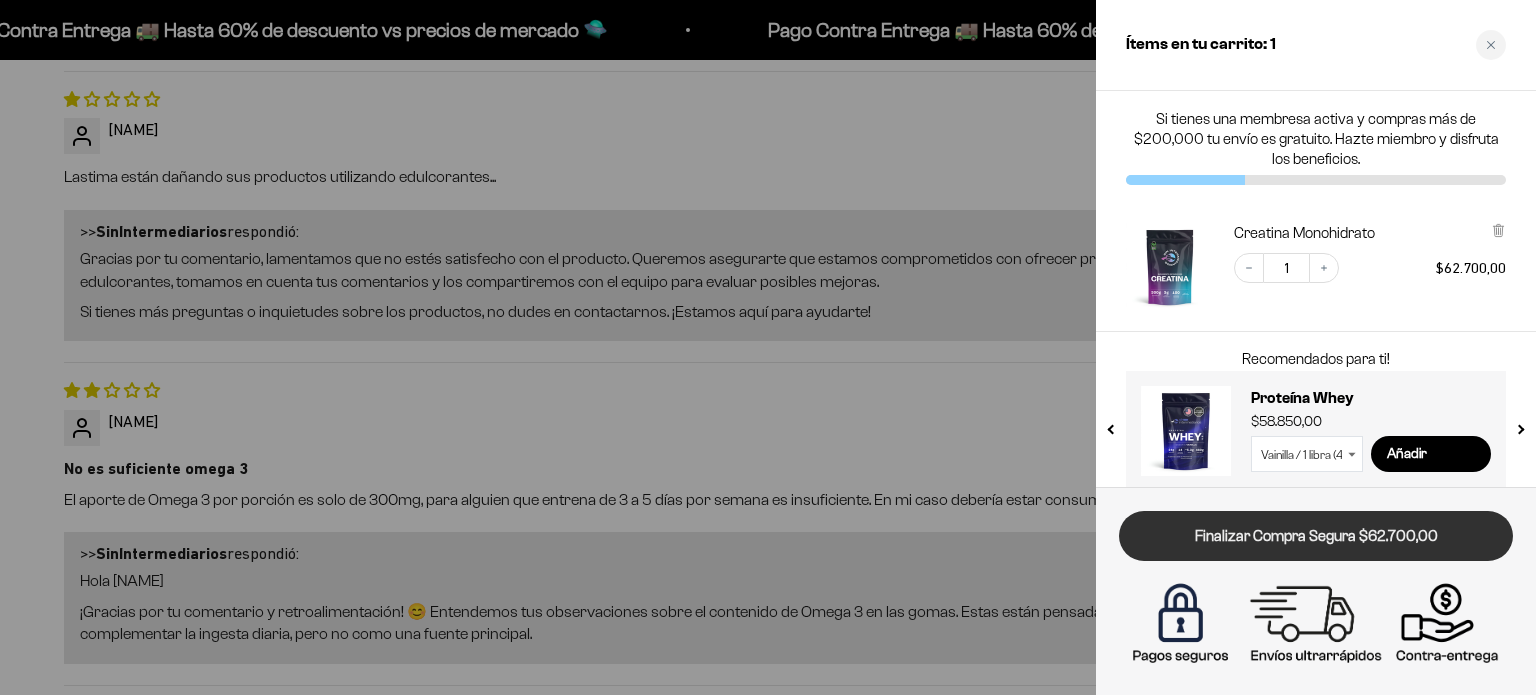 click on "Finalizar Compra Segura $62.700,00" at bounding box center [1316, 536] 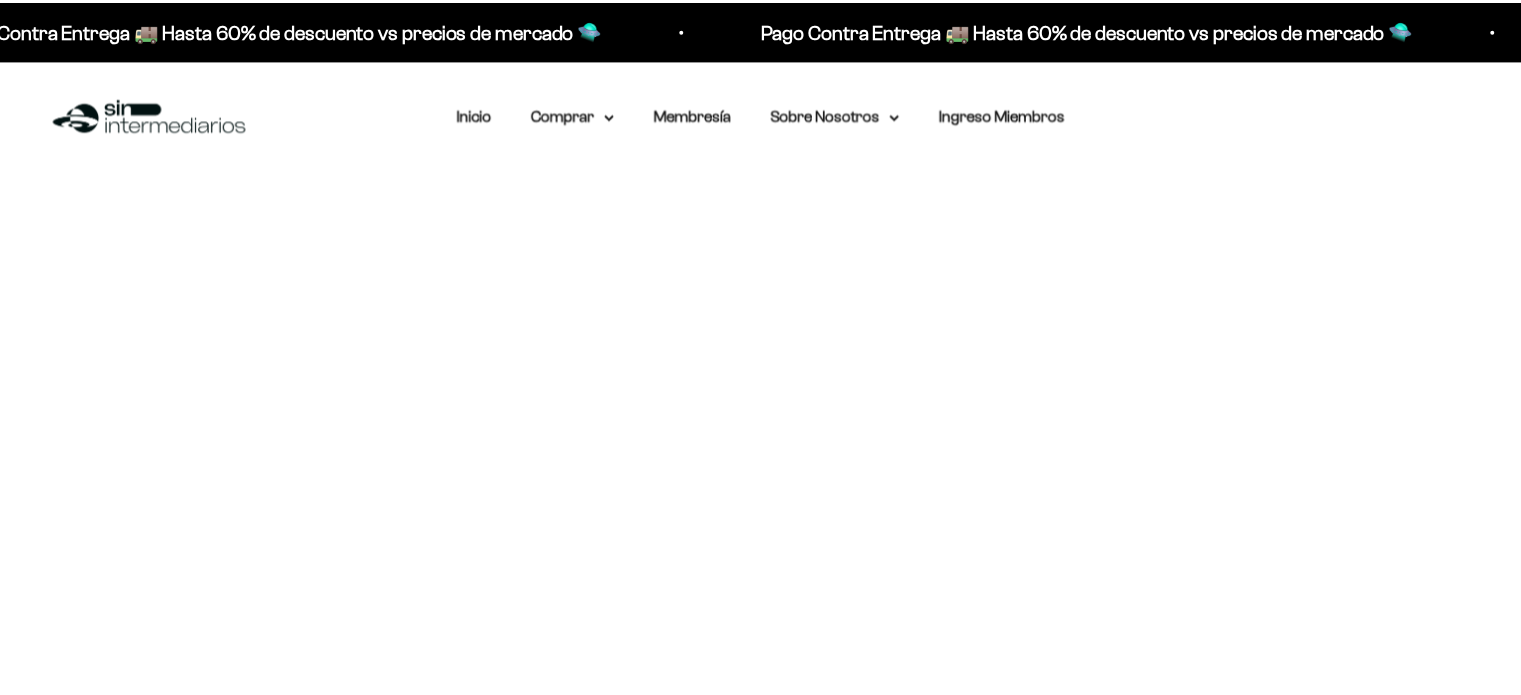 scroll, scrollTop: 0, scrollLeft: 0, axis: both 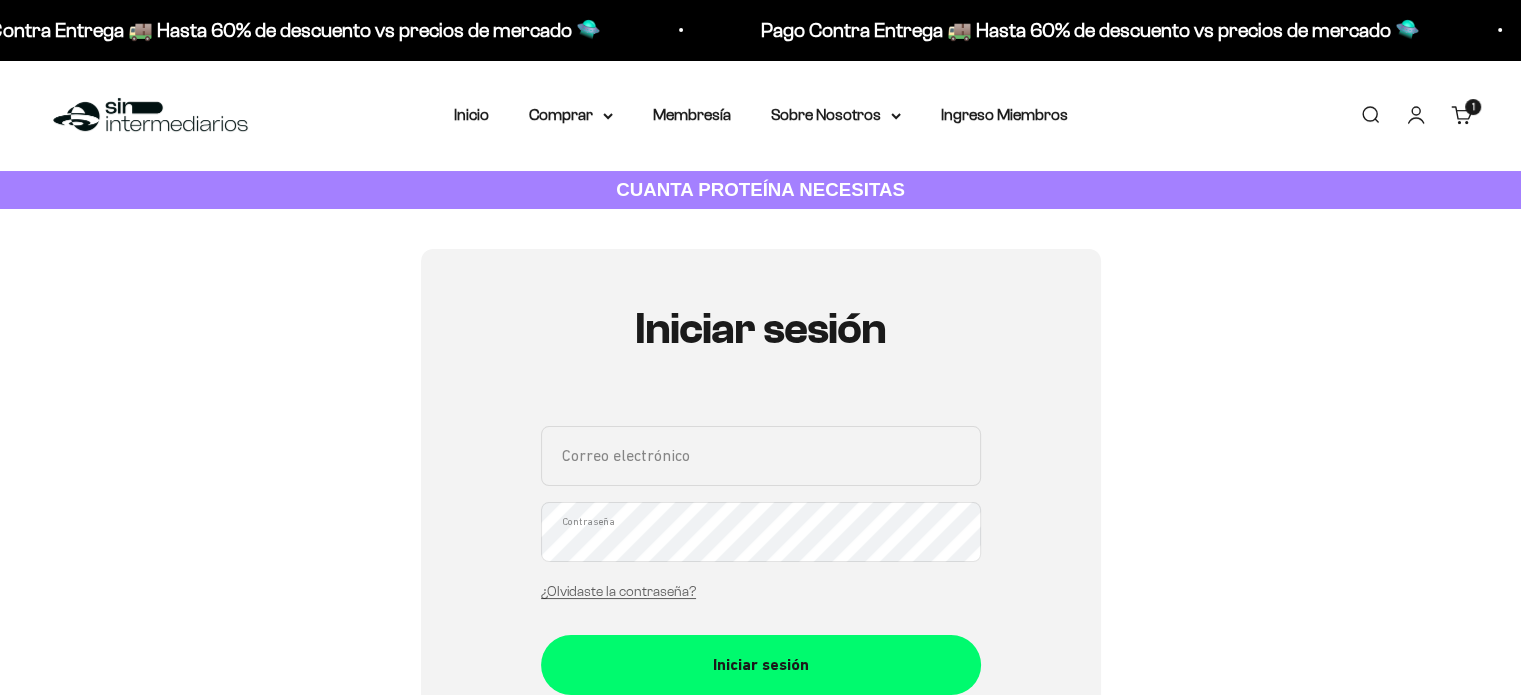 click on "Correo electrónico" at bounding box center [761, 456] 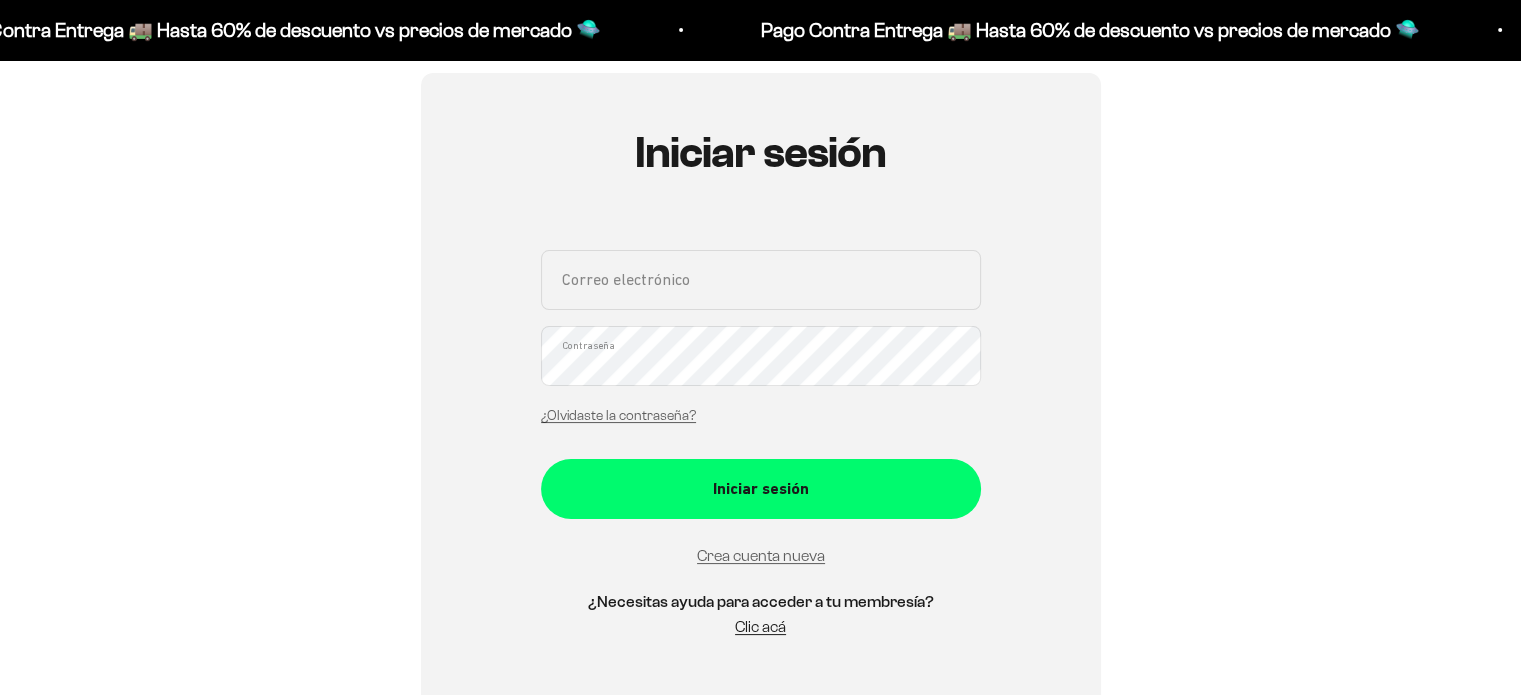 scroll, scrollTop: 200, scrollLeft: 0, axis: vertical 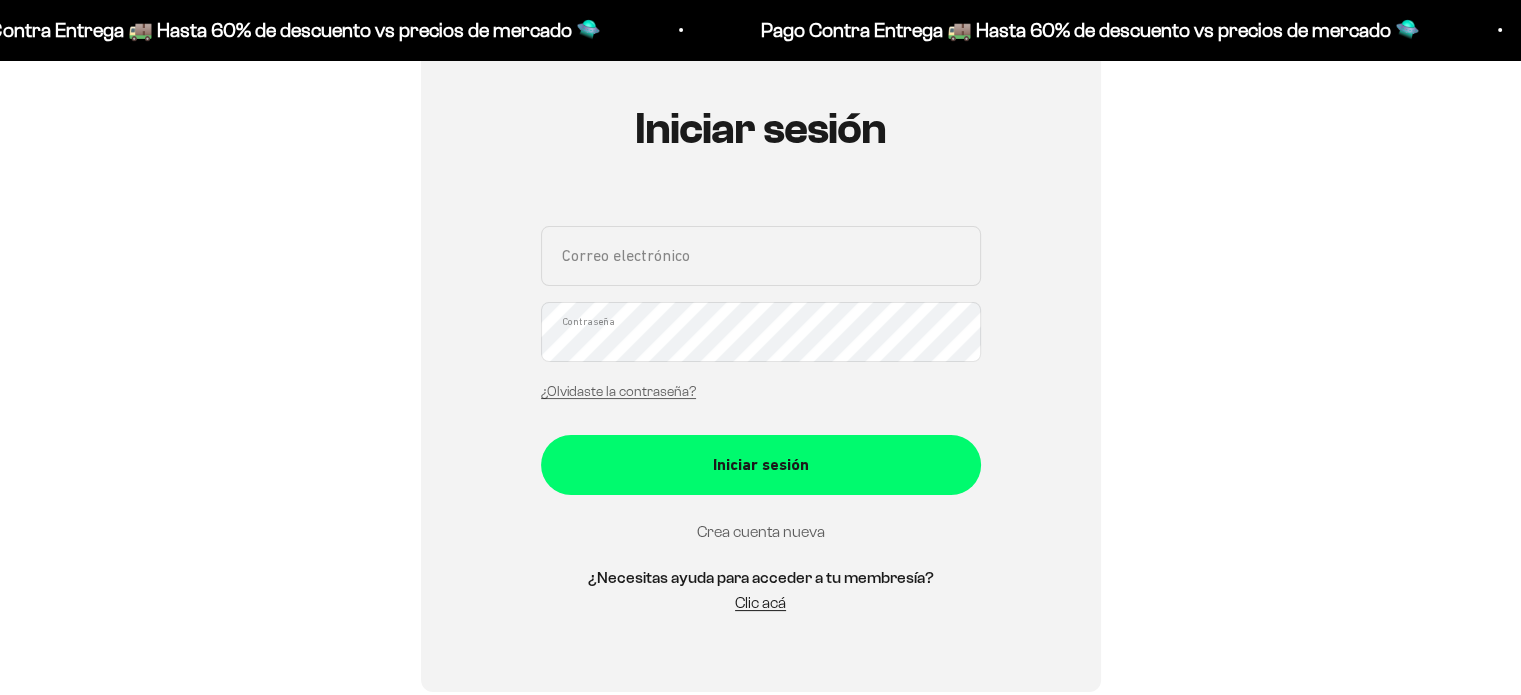 click on "Correo electrónico Contraseña
¿Olvidaste la contraseña?
Iniciar sesión
Crea cuenta nueva" at bounding box center (761, 385) 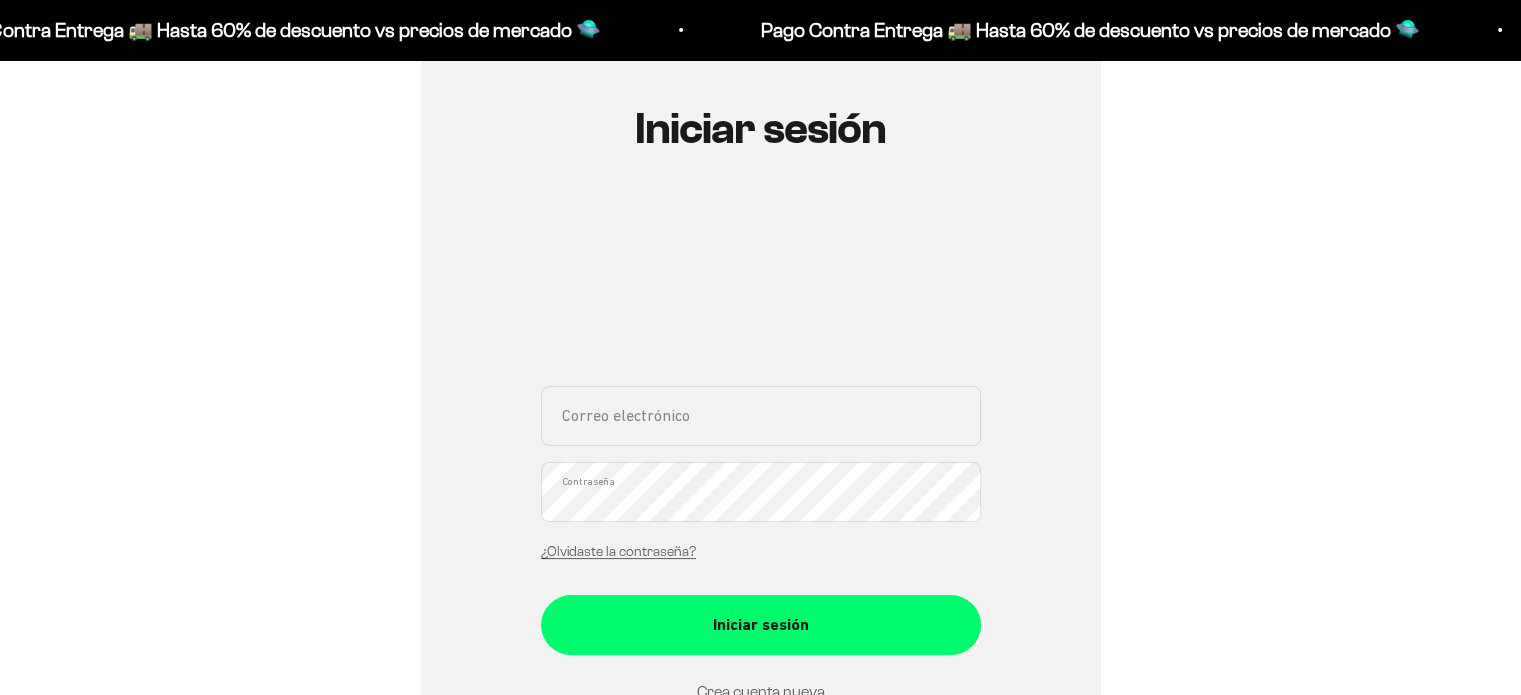 click on "Correo electrónico" at bounding box center (761, 416) 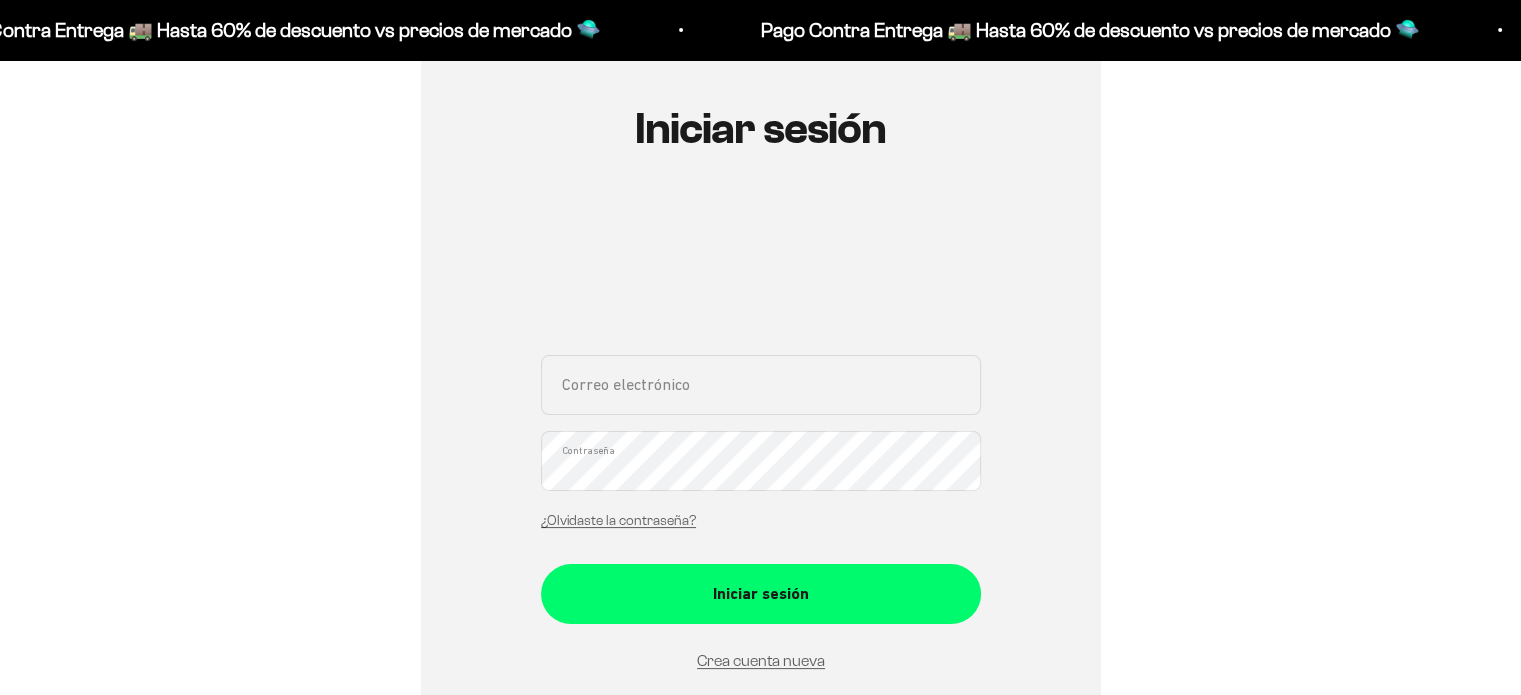 type on "diegoafuerteb@gmail.com" 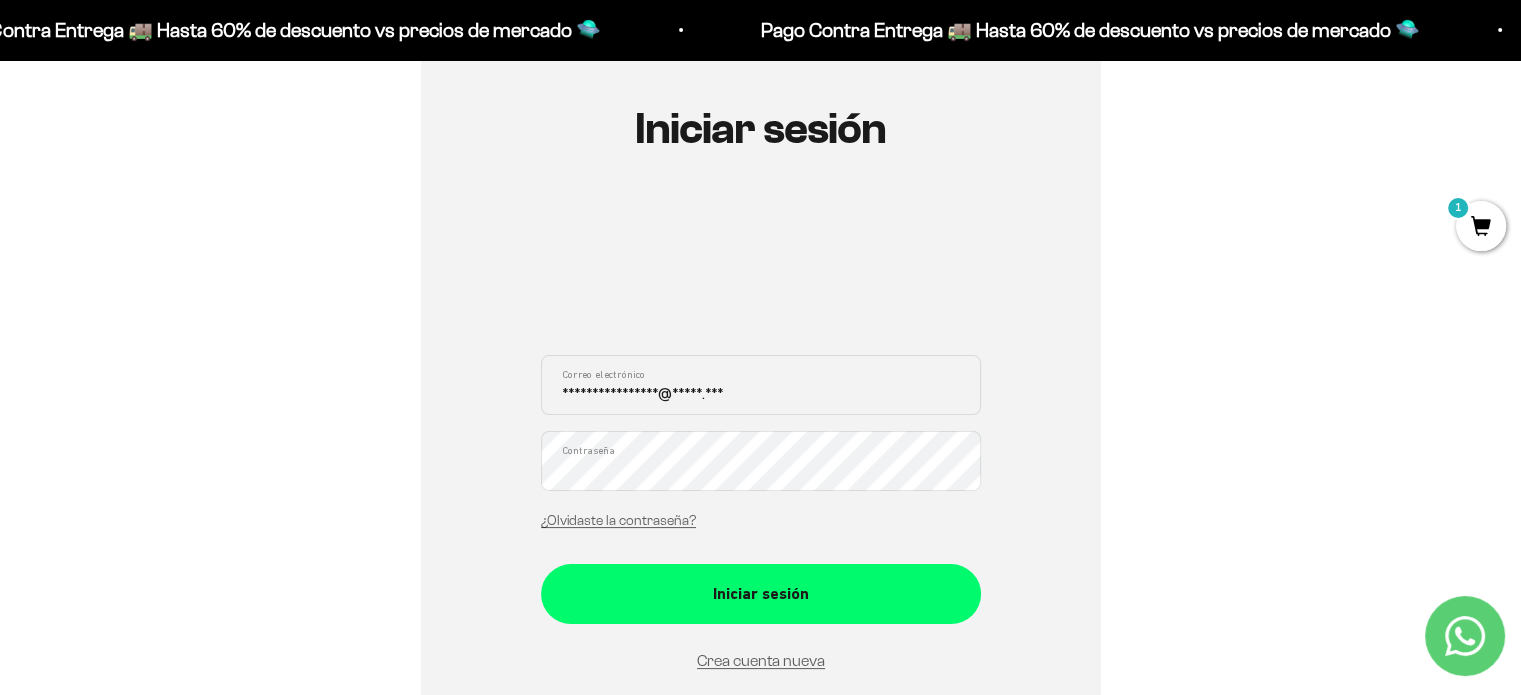 click on "Iniciar sesión
diegoafuerteb@gmail.com Correo electrónico Contraseña
¿Olvidaste la contraseña?
Iniciar sesión
Crea cuenta nueva
¿Necesitas ayuda para acceder a tu membresía? Clic acá
Recuperar contraseña Correo electrónico
Recuperar
Volver a inicio de sesión" at bounding box center (760, 435) 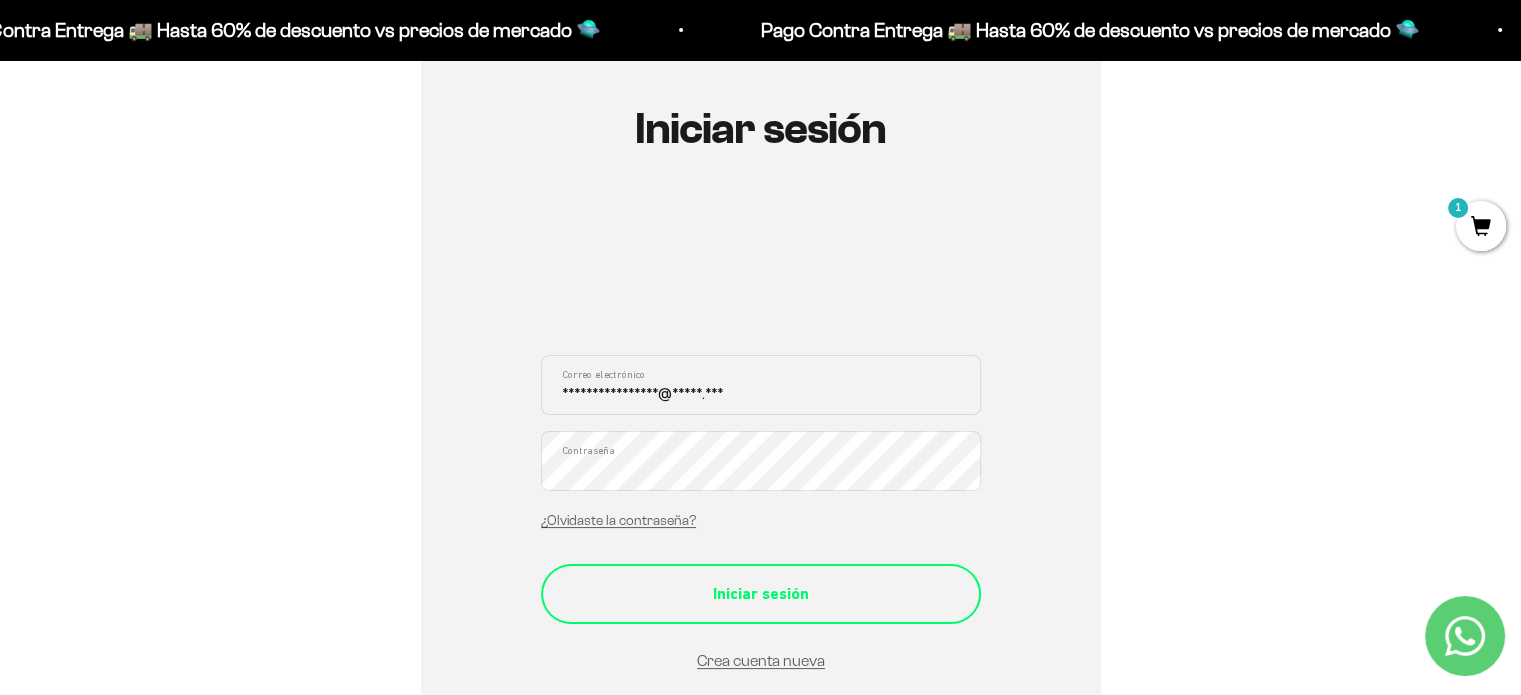 click on "Iniciar sesión" at bounding box center (761, 594) 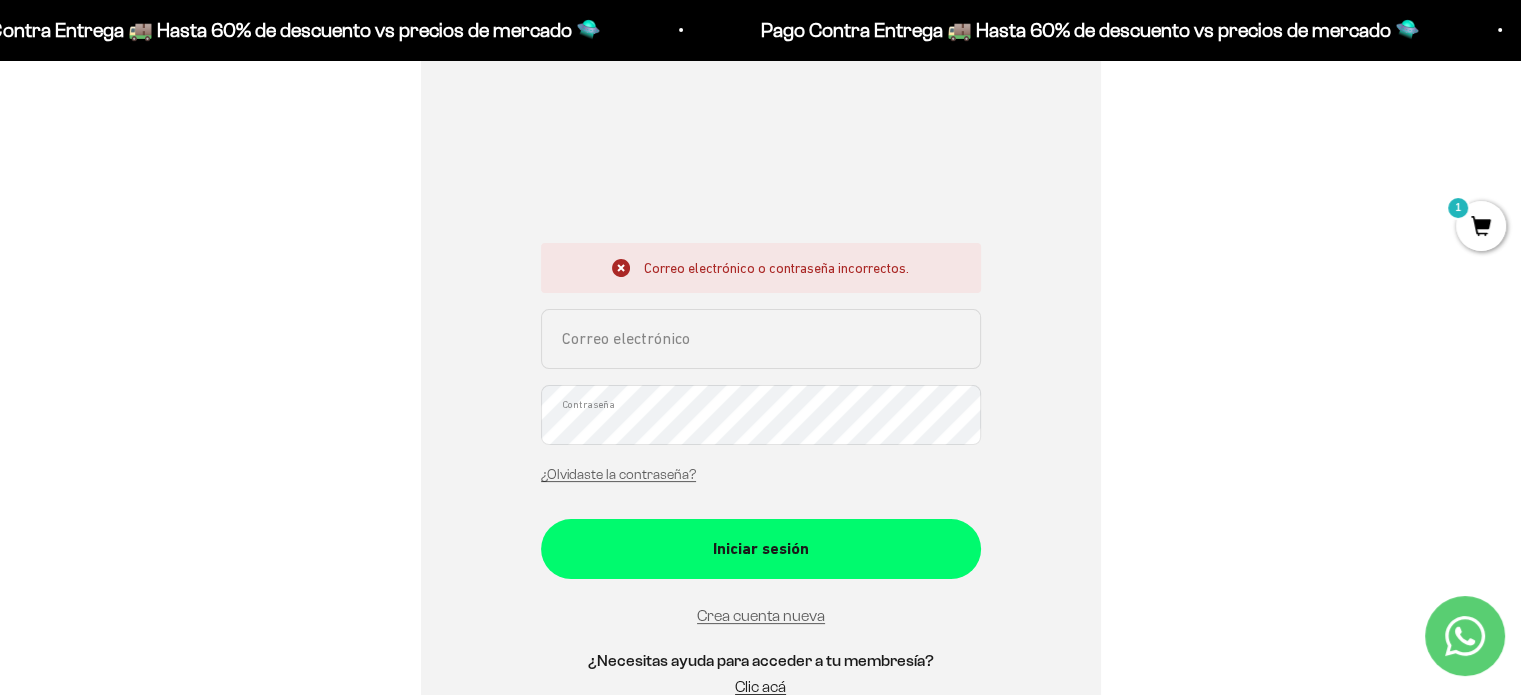 scroll, scrollTop: 500, scrollLeft: 0, axis: vertical 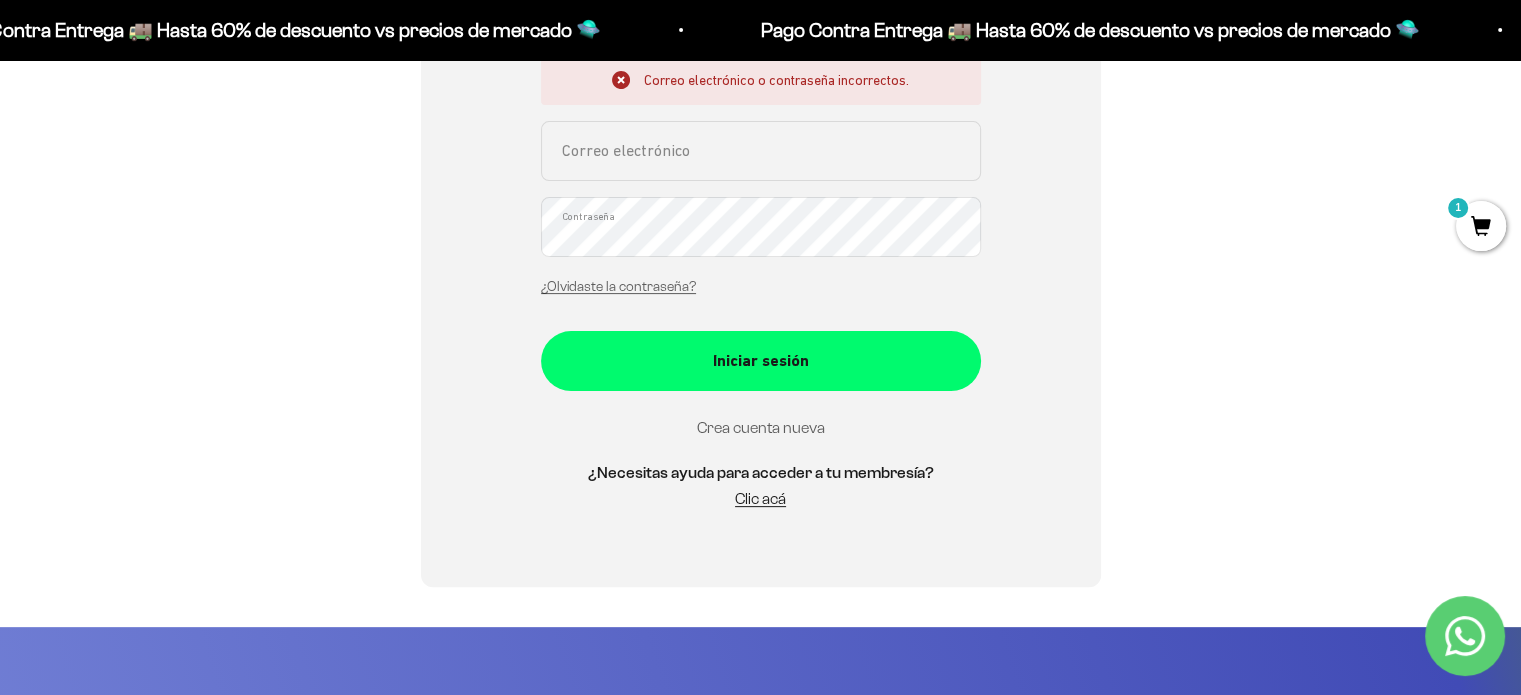click on "Crea cuenta nueva" at bounding box center (761, 427) 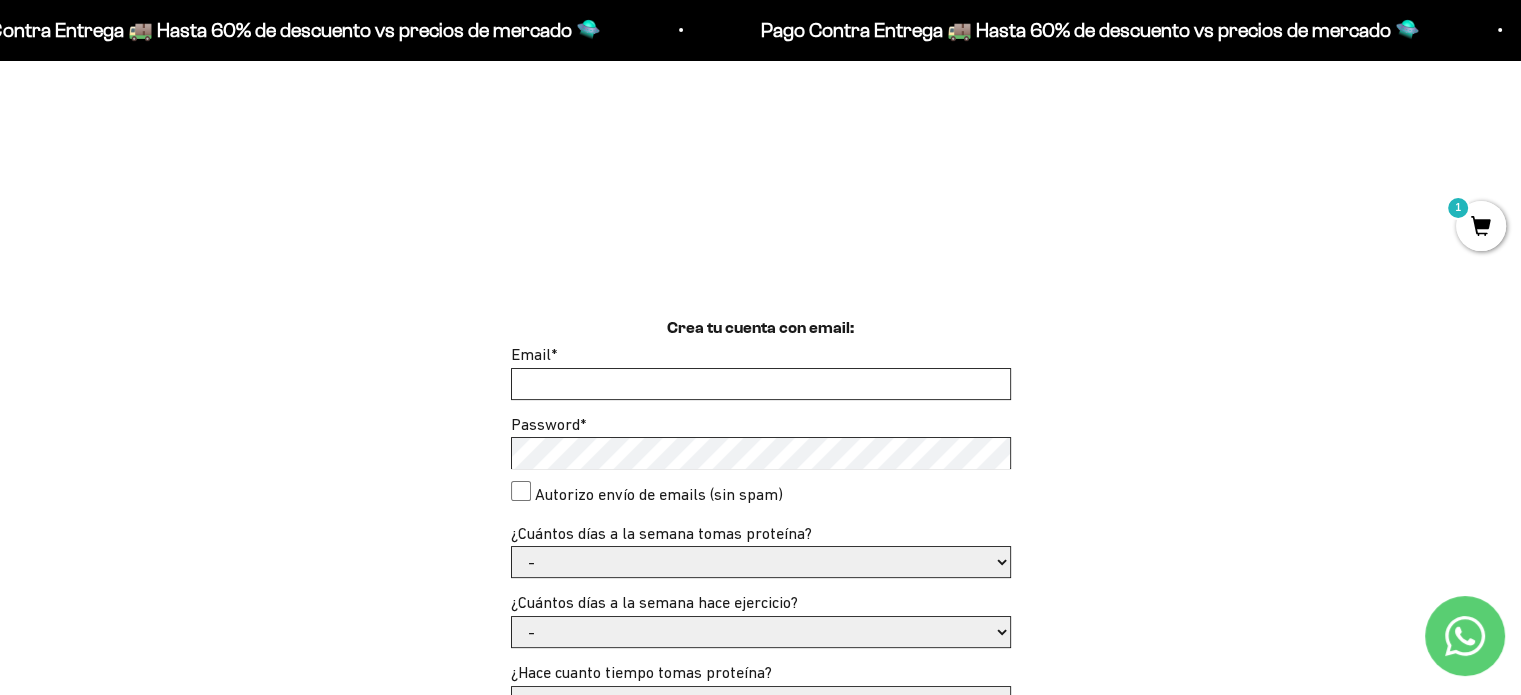 scroll, scrollTop: 400, scrollLeft: 0, axis: vertical 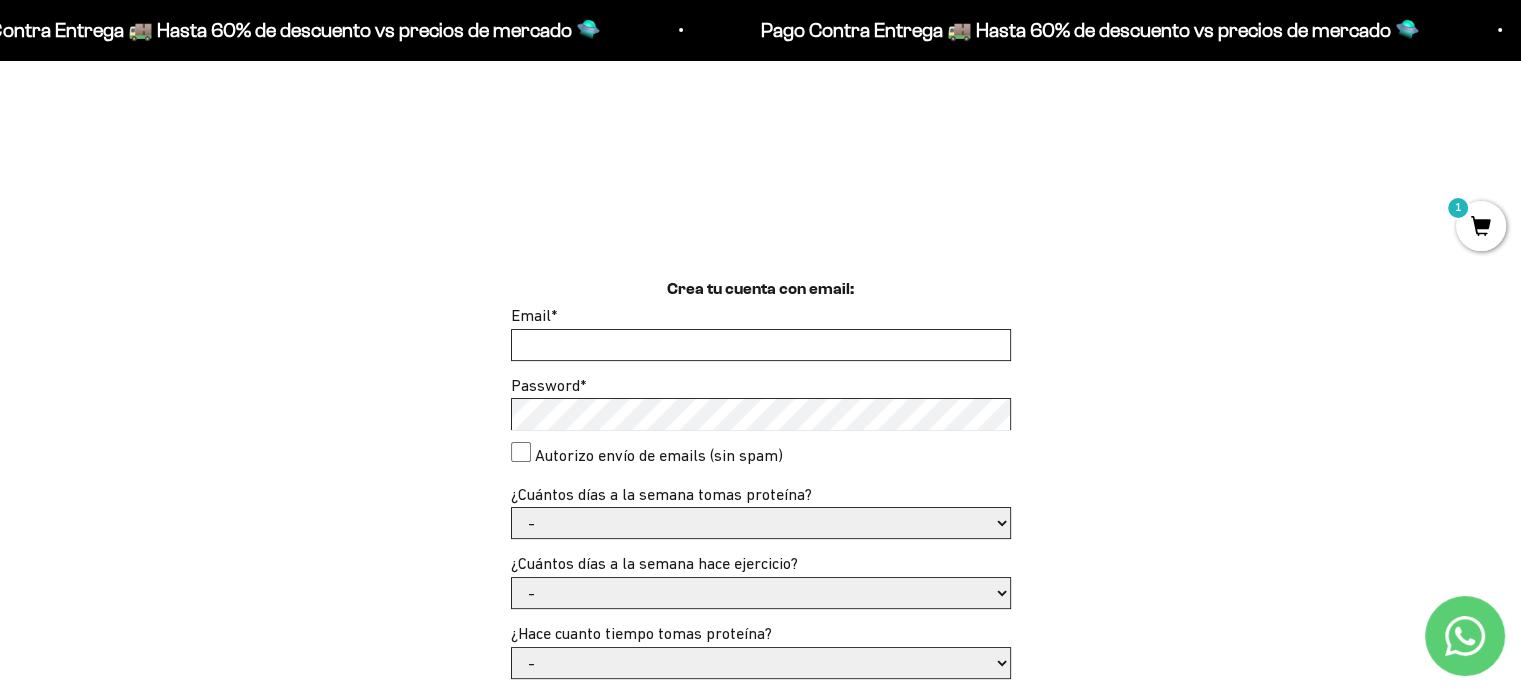 click on "Email
*" at bounding box center (761, 345) 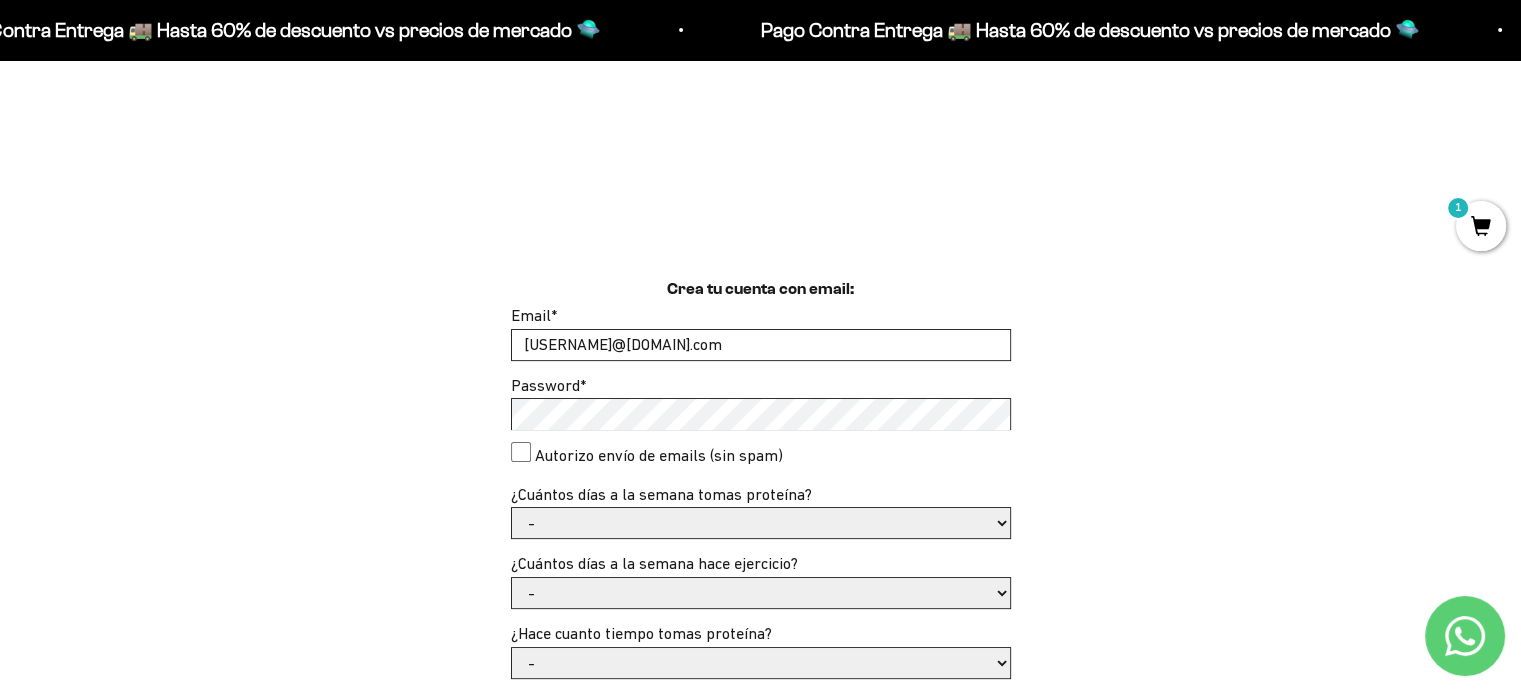 click on "-
1 o 2
3 a 5
6 o 7" at bounding box center (761, 523) 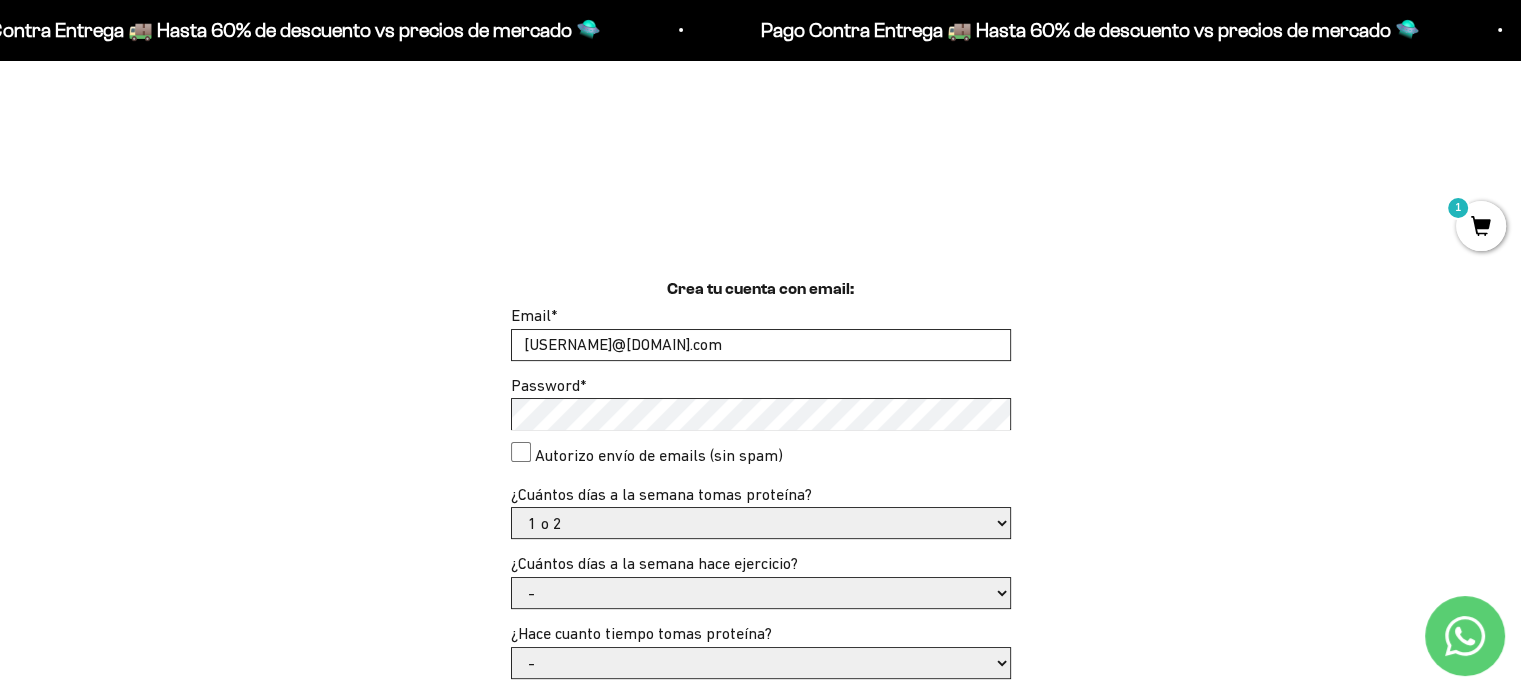 click on "-
1 o 2
3 a 5
6 o 7" at bounding box center [761, 523] 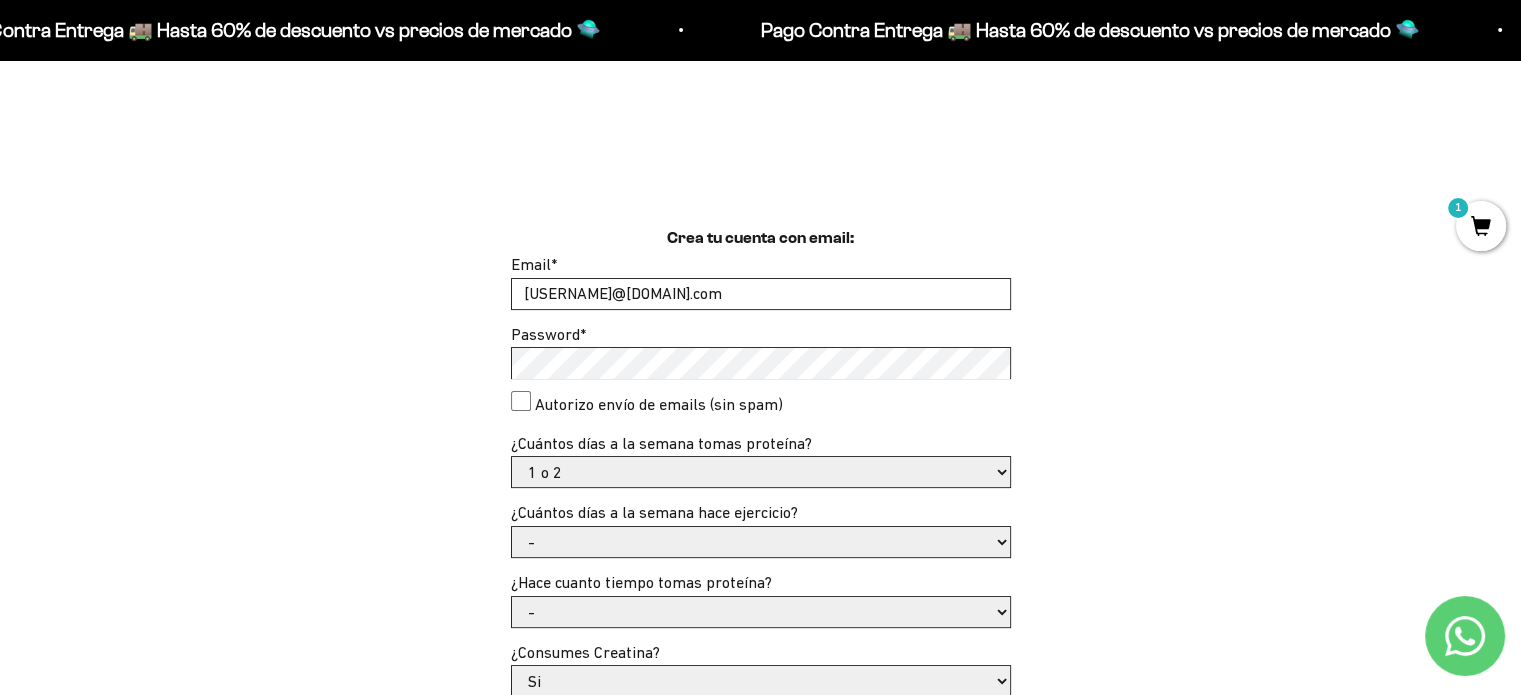 scroll, scrollTop: 500, scrollLeft: 0, axis: vertical 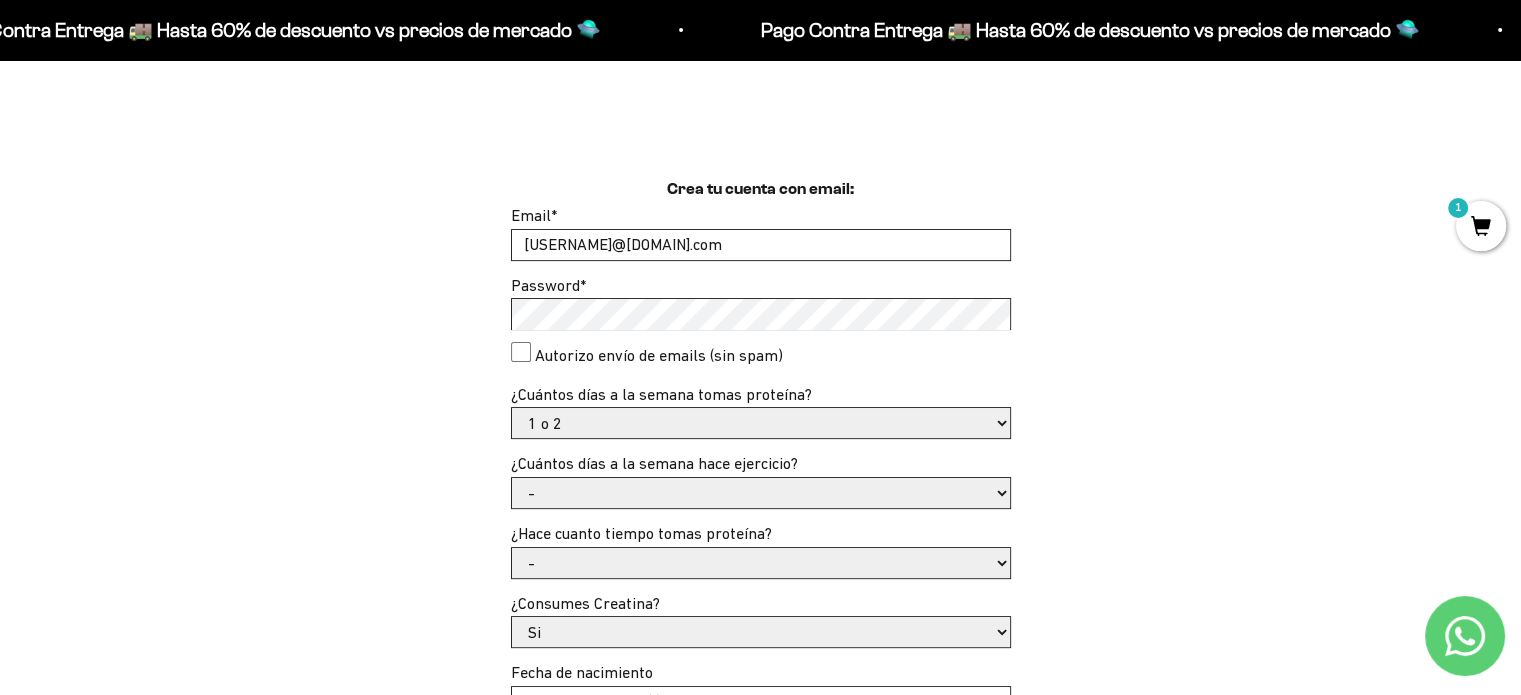 click on "-
No hago
1 a 2 días
3 a 5 días
6 o 7 días" at bounding box center [761, 493] 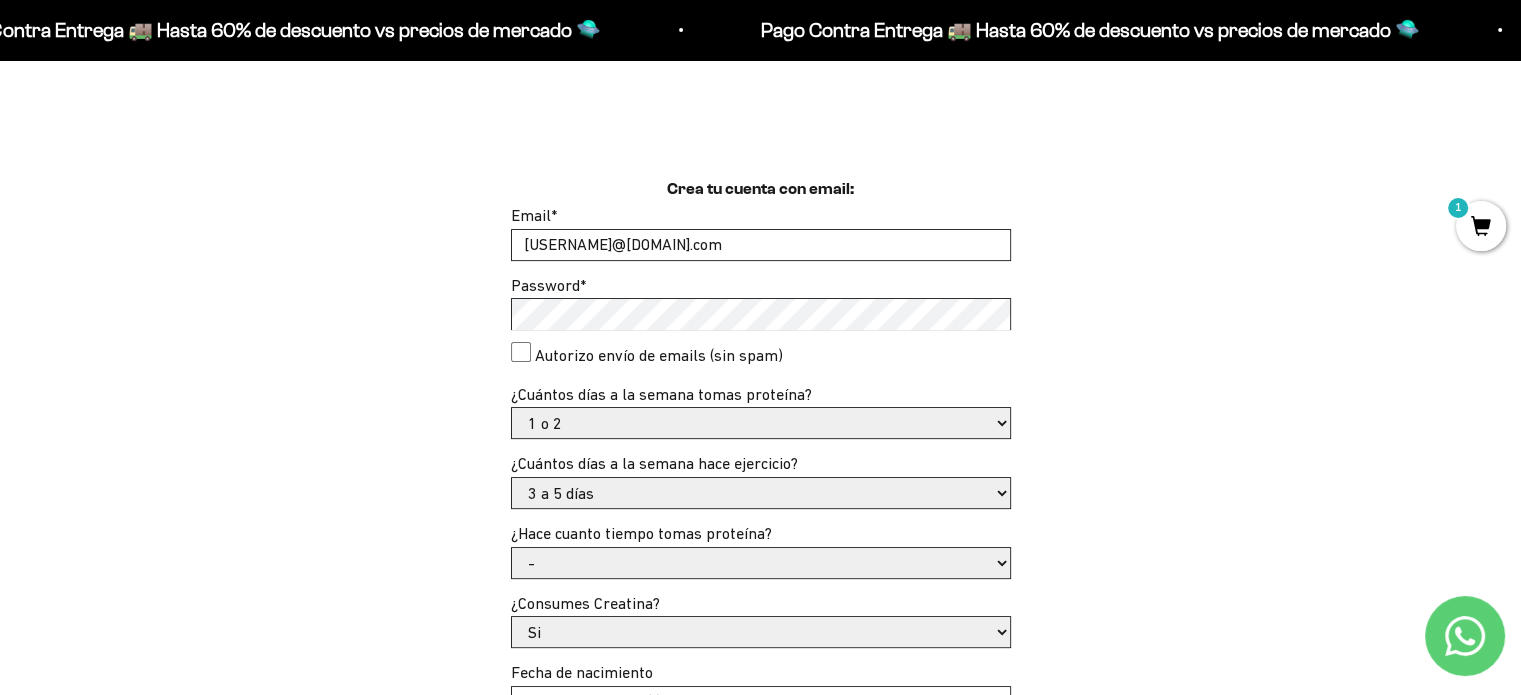 click on "-
No hago
1 a 2 días
3 a 5 días
6 o 7 días" at bounding box center [761, 493] 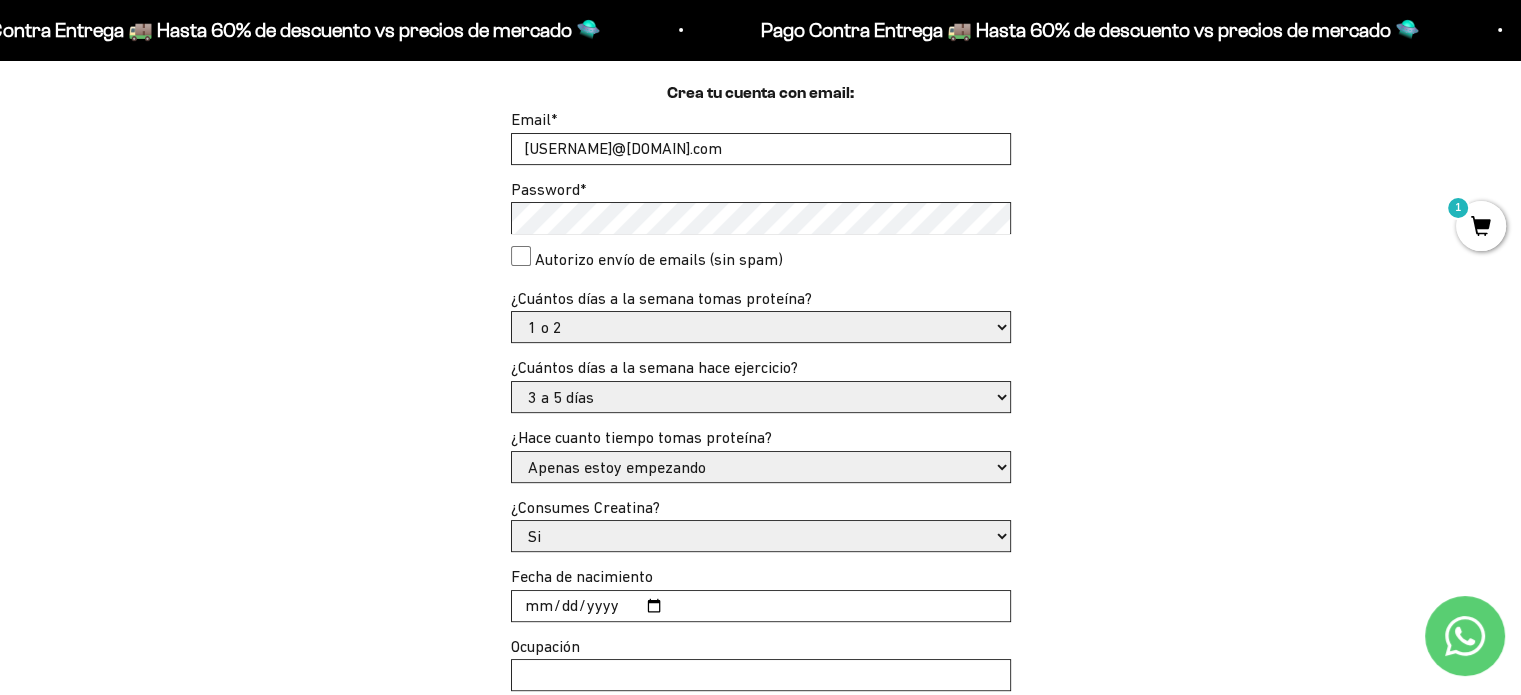 scroll, scrollTop: 700, scrollLeft: 0, axis: vertical 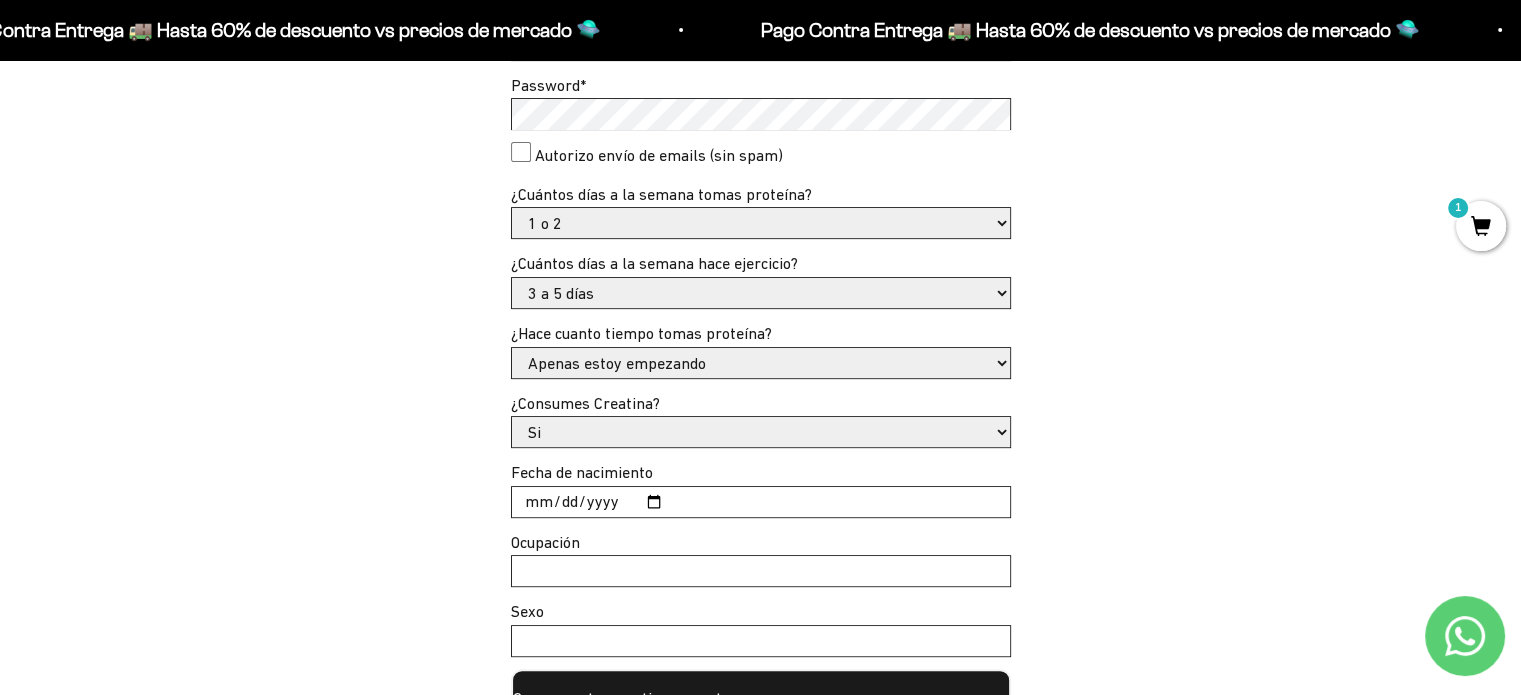 click on "Fecha de nacimiento" at bounding box center (761, 502) 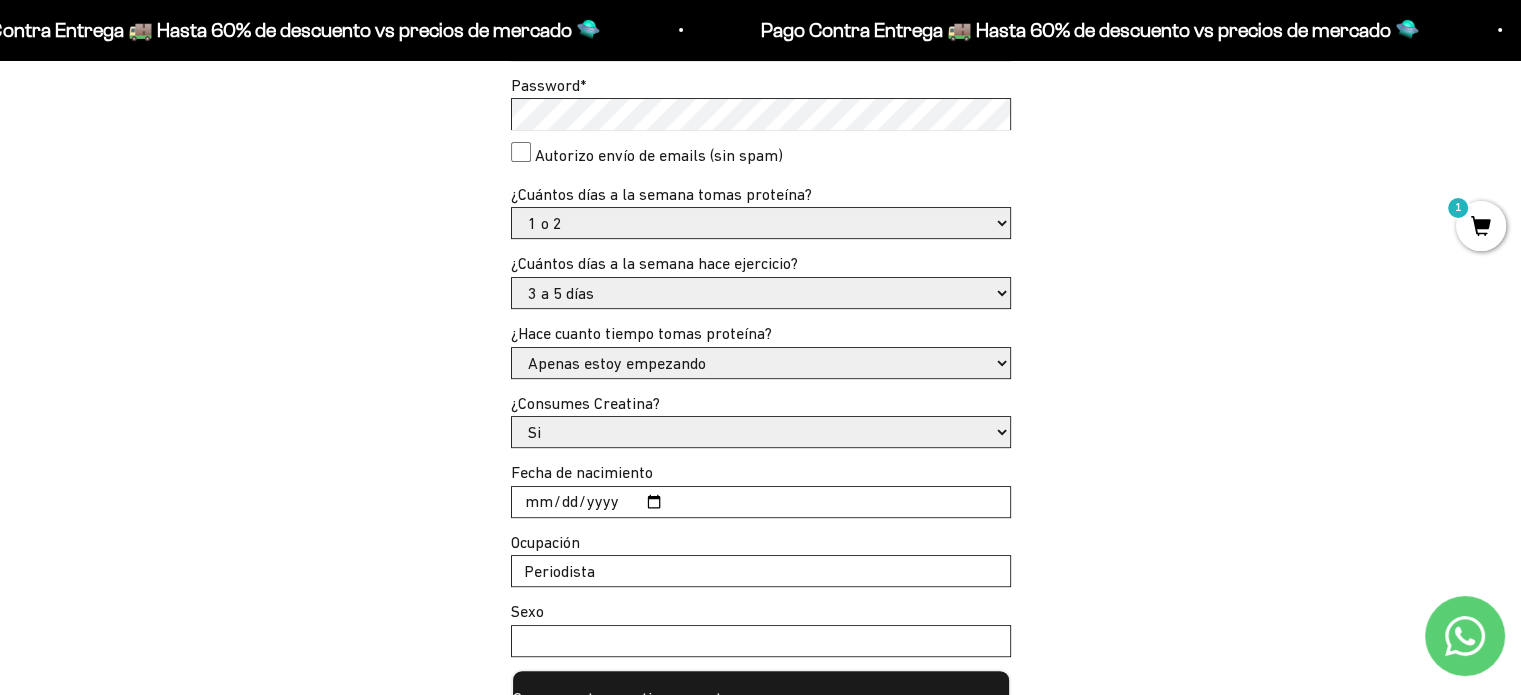 type on "Periodista" 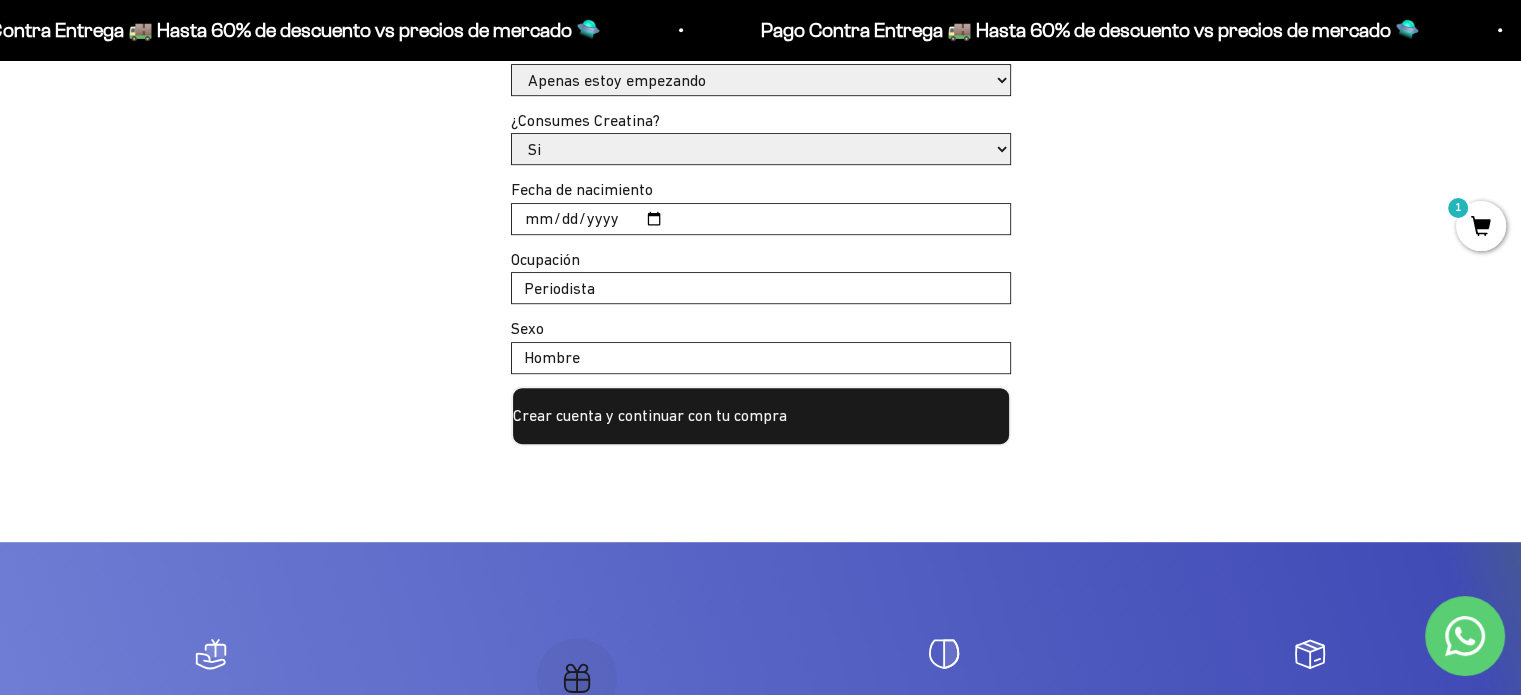 scroll, scrollTop: 1000, scrollLeft: 0, axis: vertical 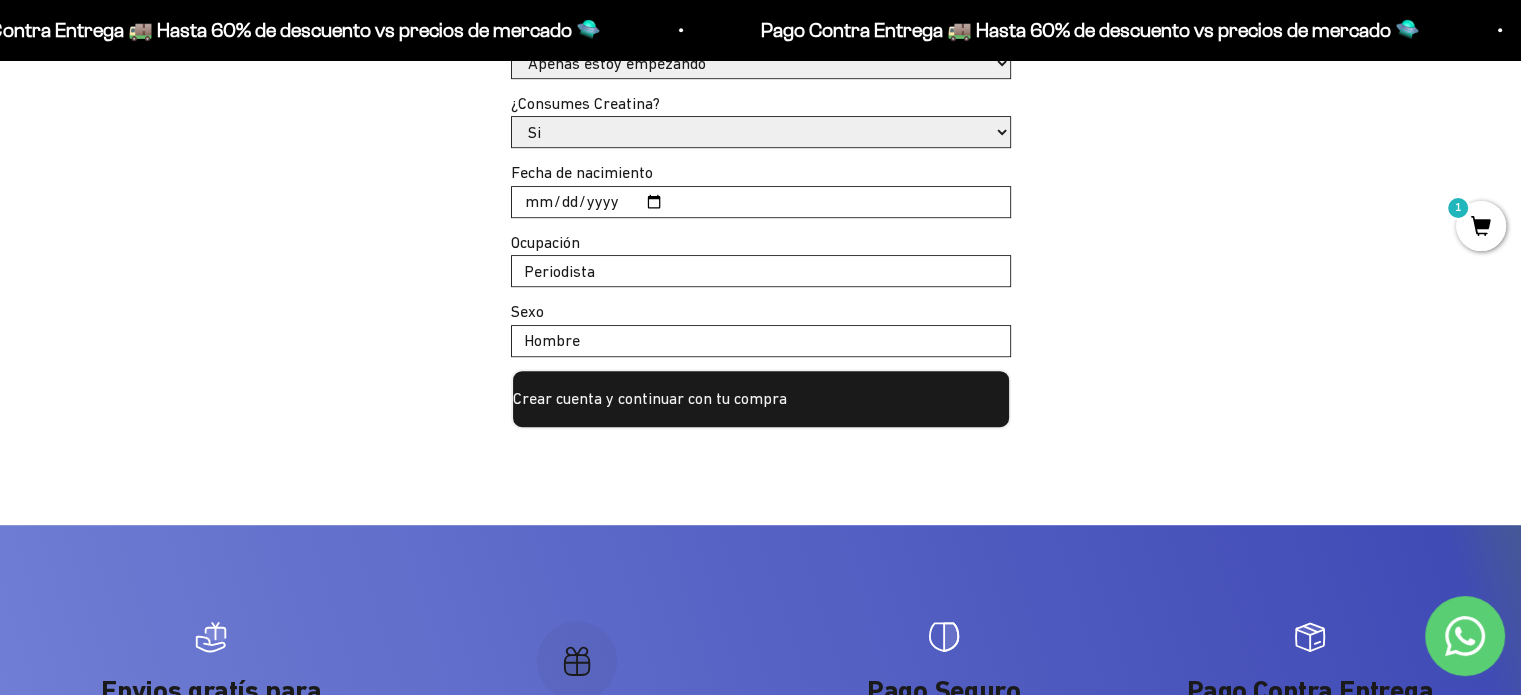 type on "Hombre" 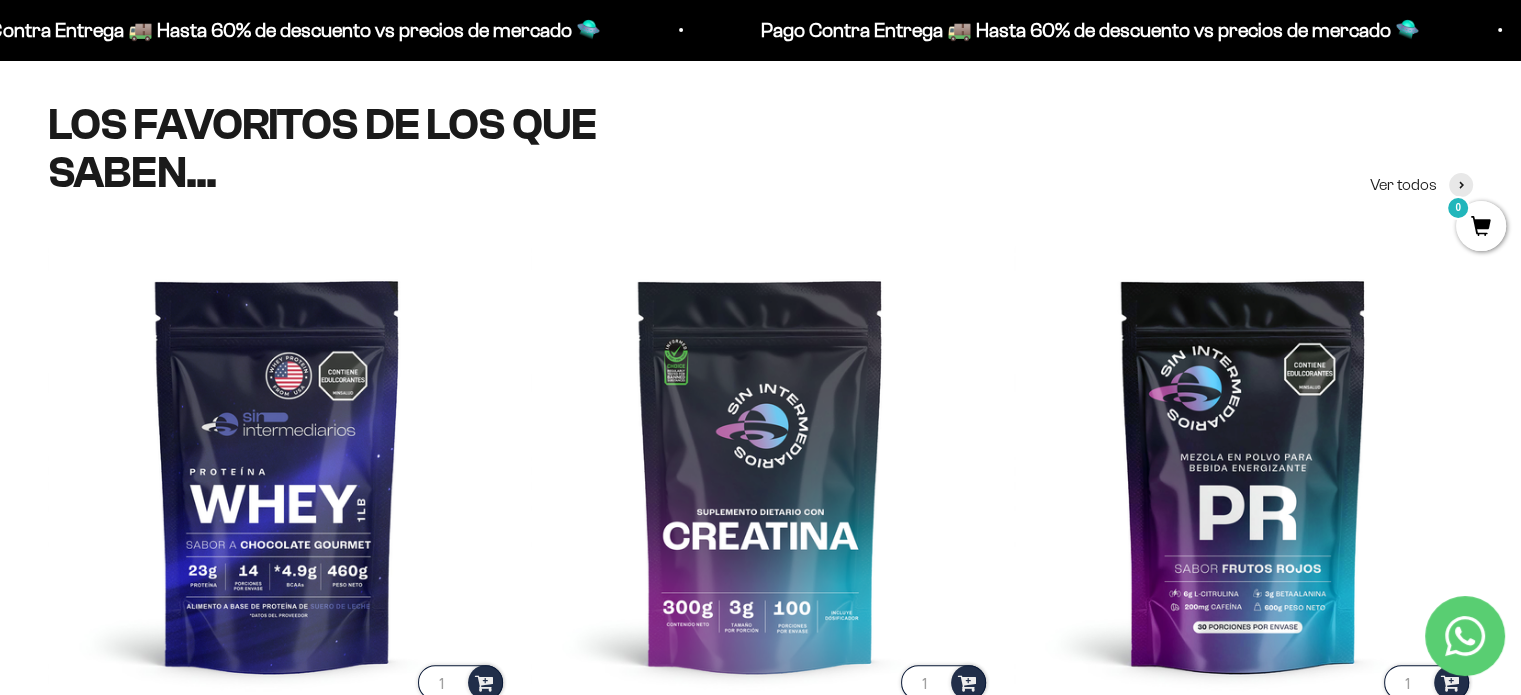 scroll, scrollTop: 695, scrollLeft: 0, axis: vertical 